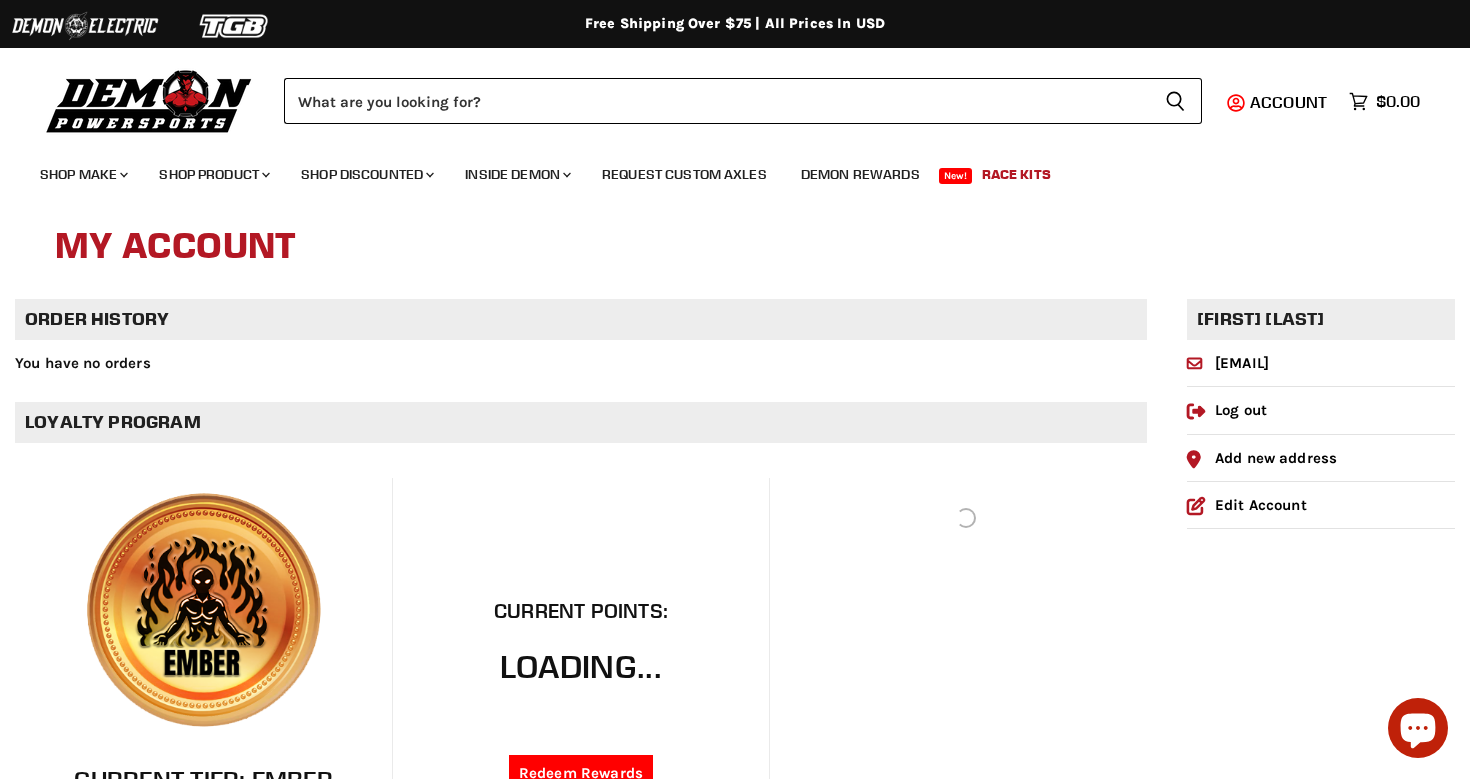 scroll, scrollTop: 0, scrollLeft: 0, axis: both 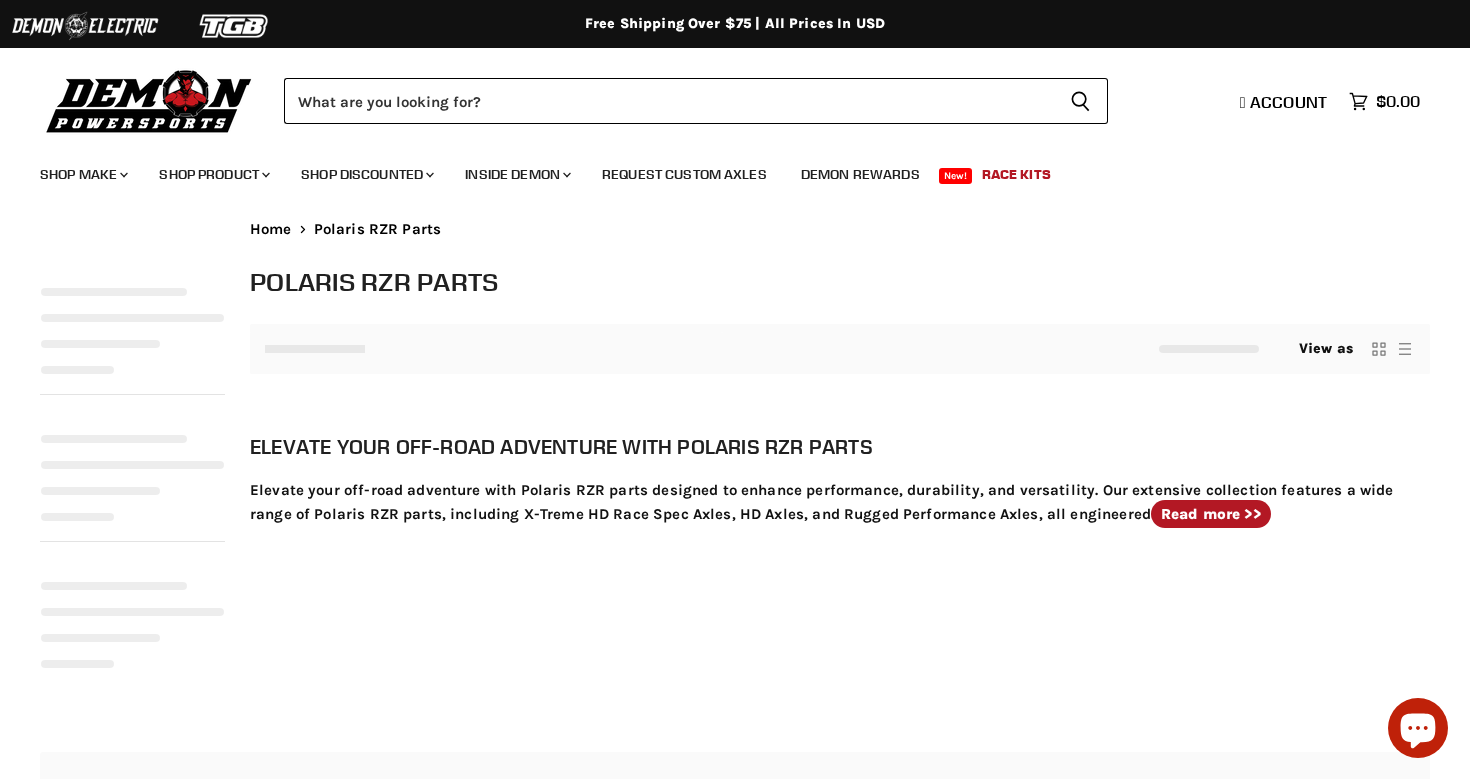 select on "**********" 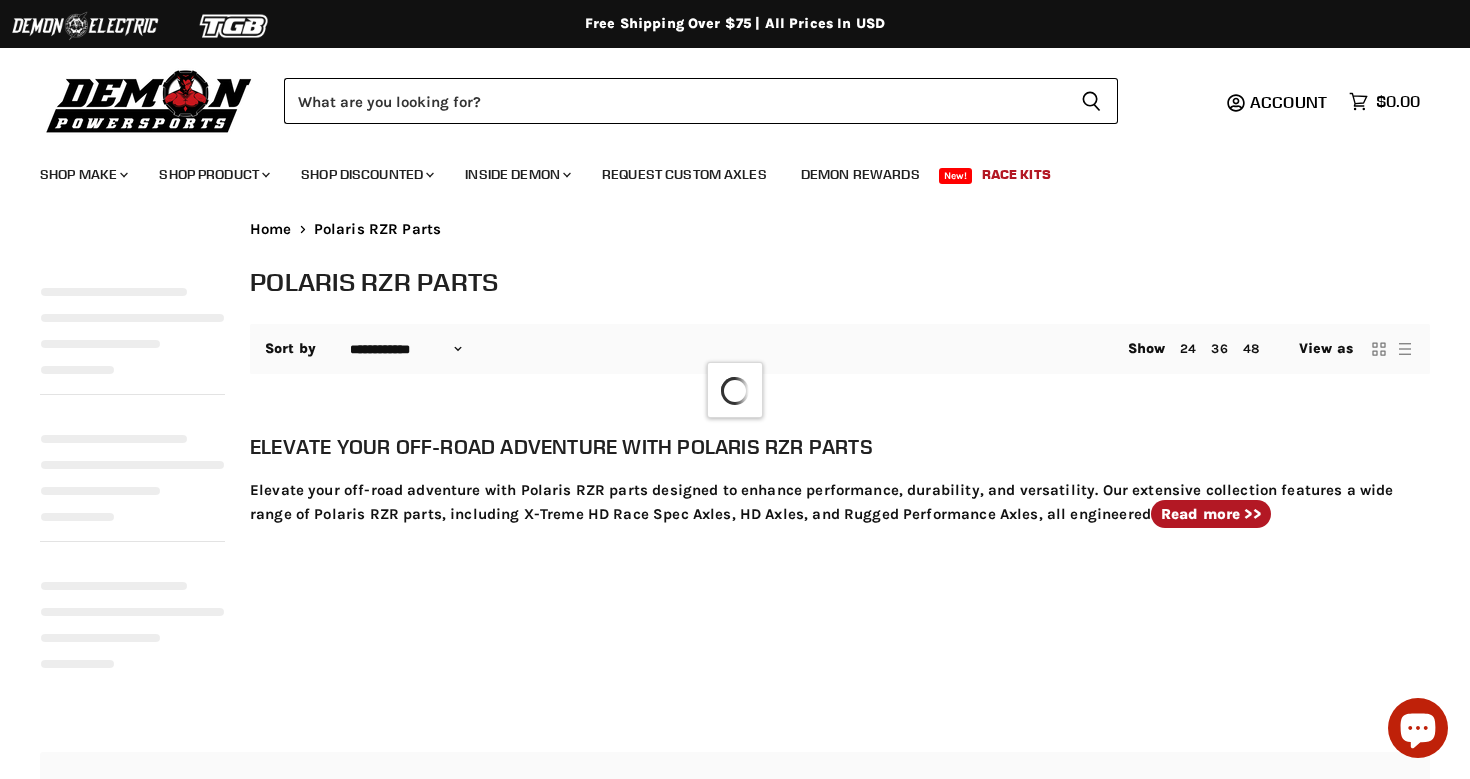 select on "**********" 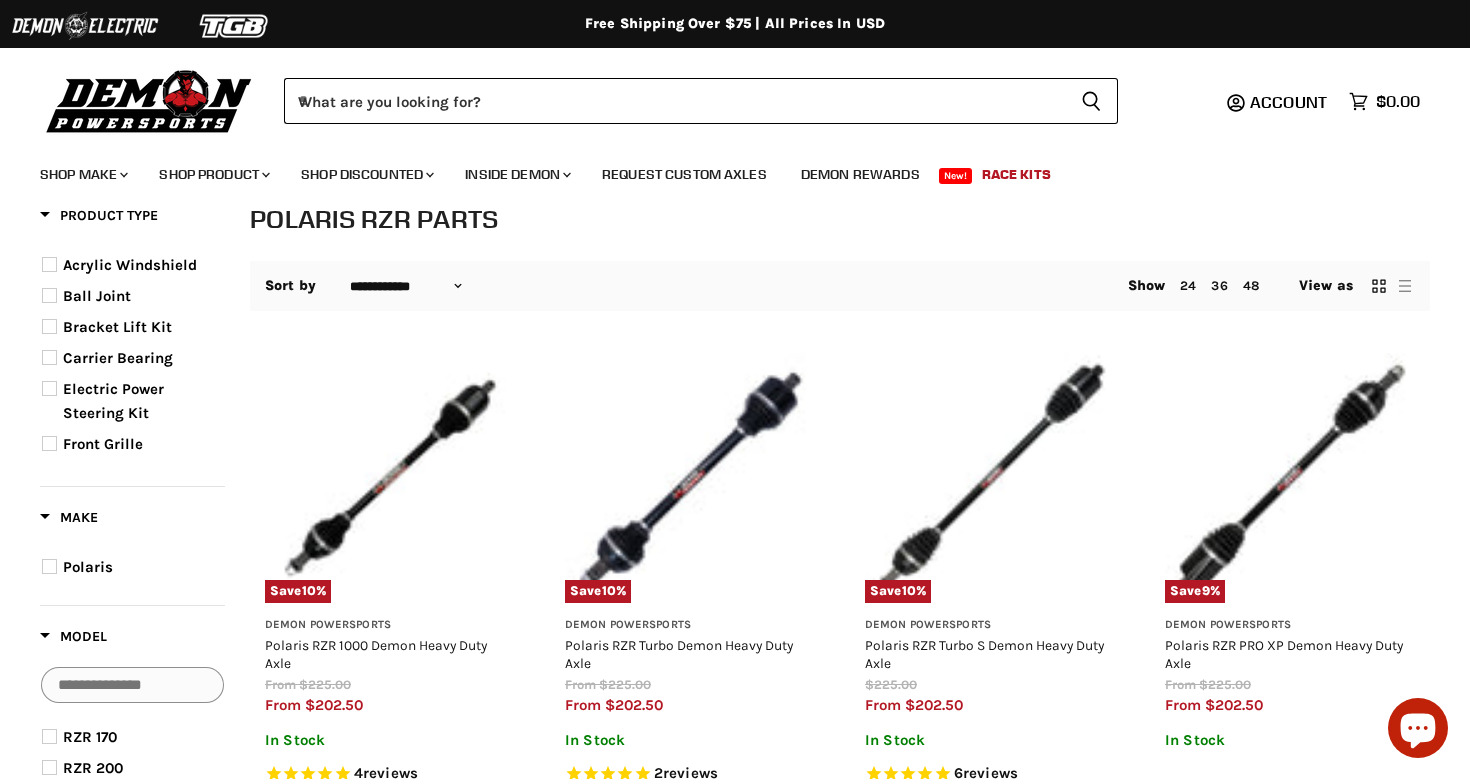 scroll, scrollTop: 103, scrollLeft: 0, axis: vertical 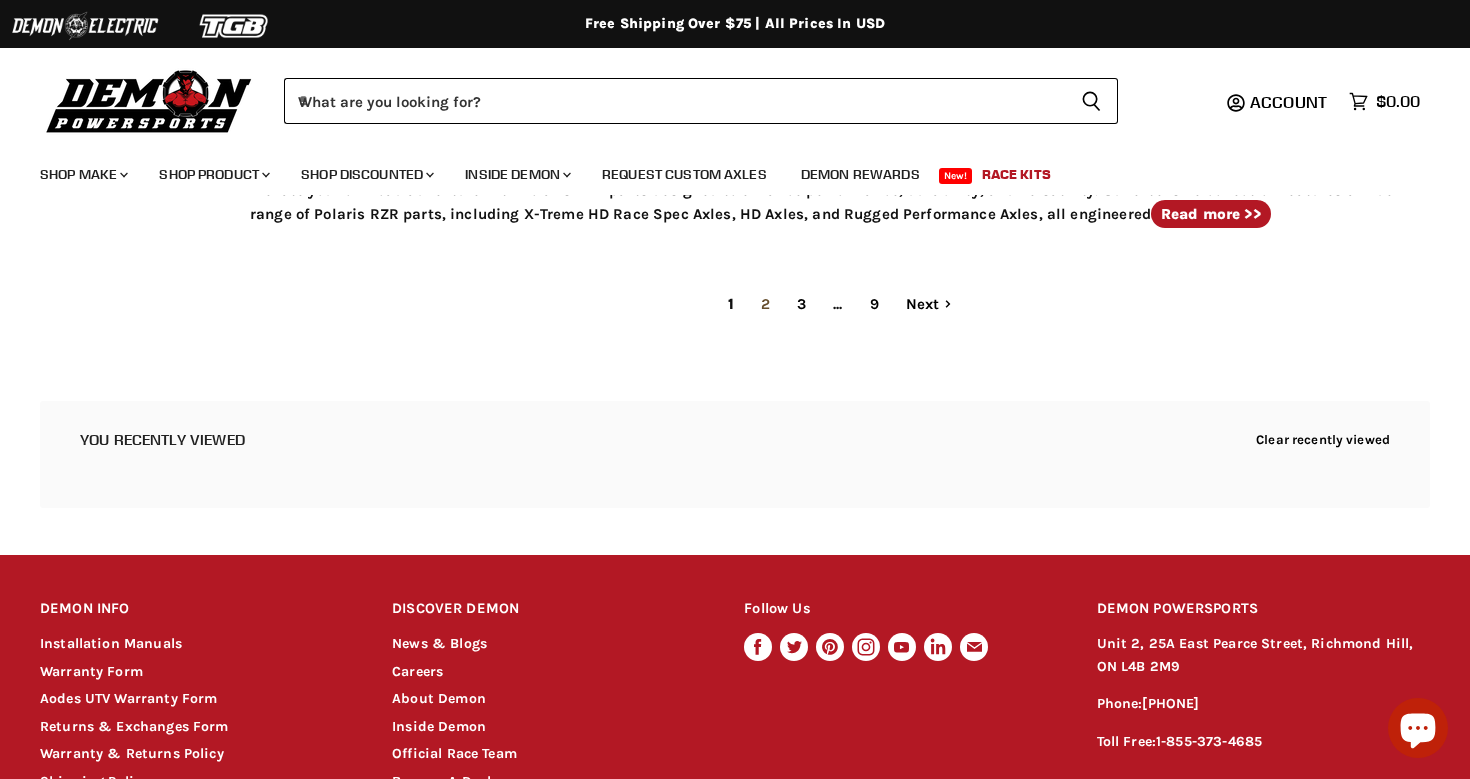 click on "2" at bounding box center (765, 304) 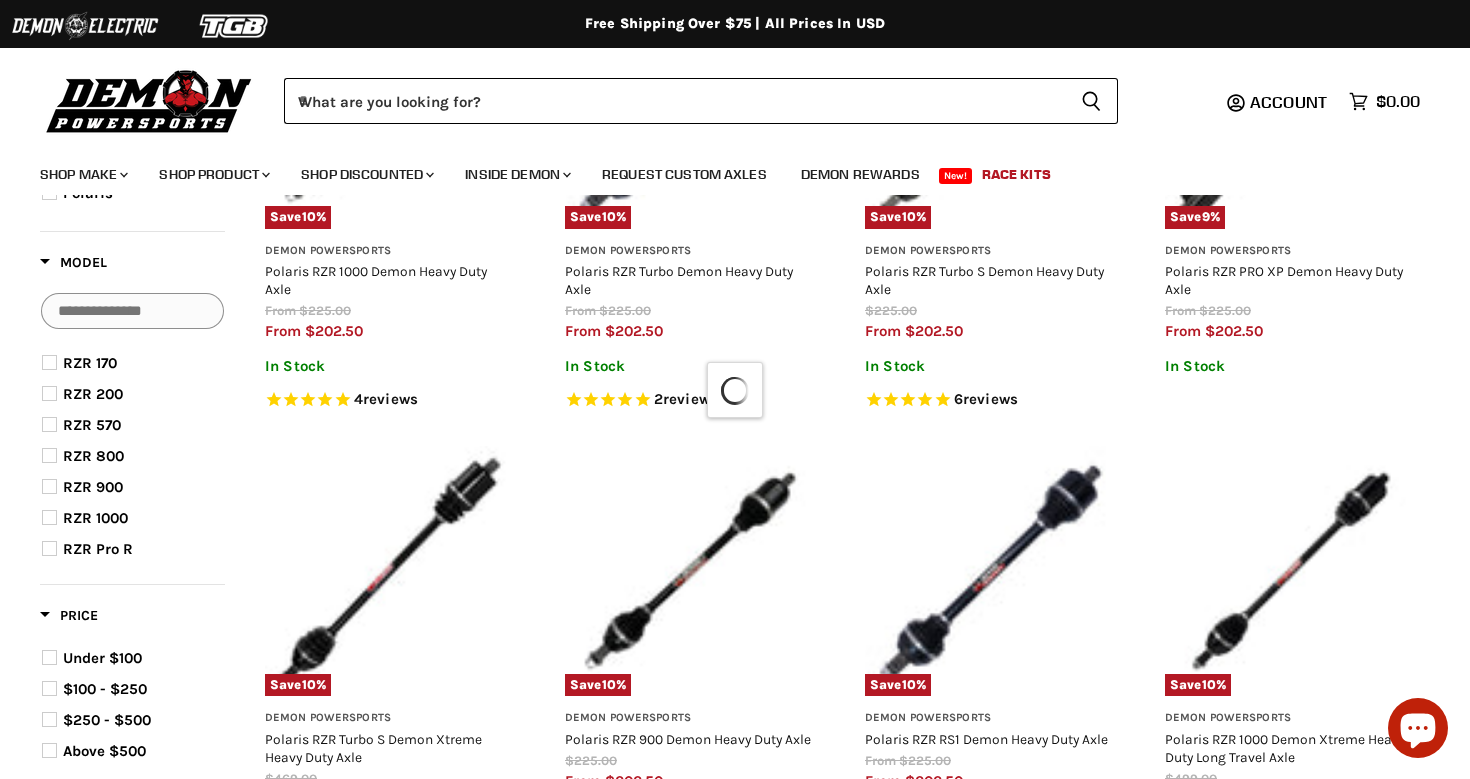scroll, scrollTop: 350, scrollLeft: 0, axis: vertical 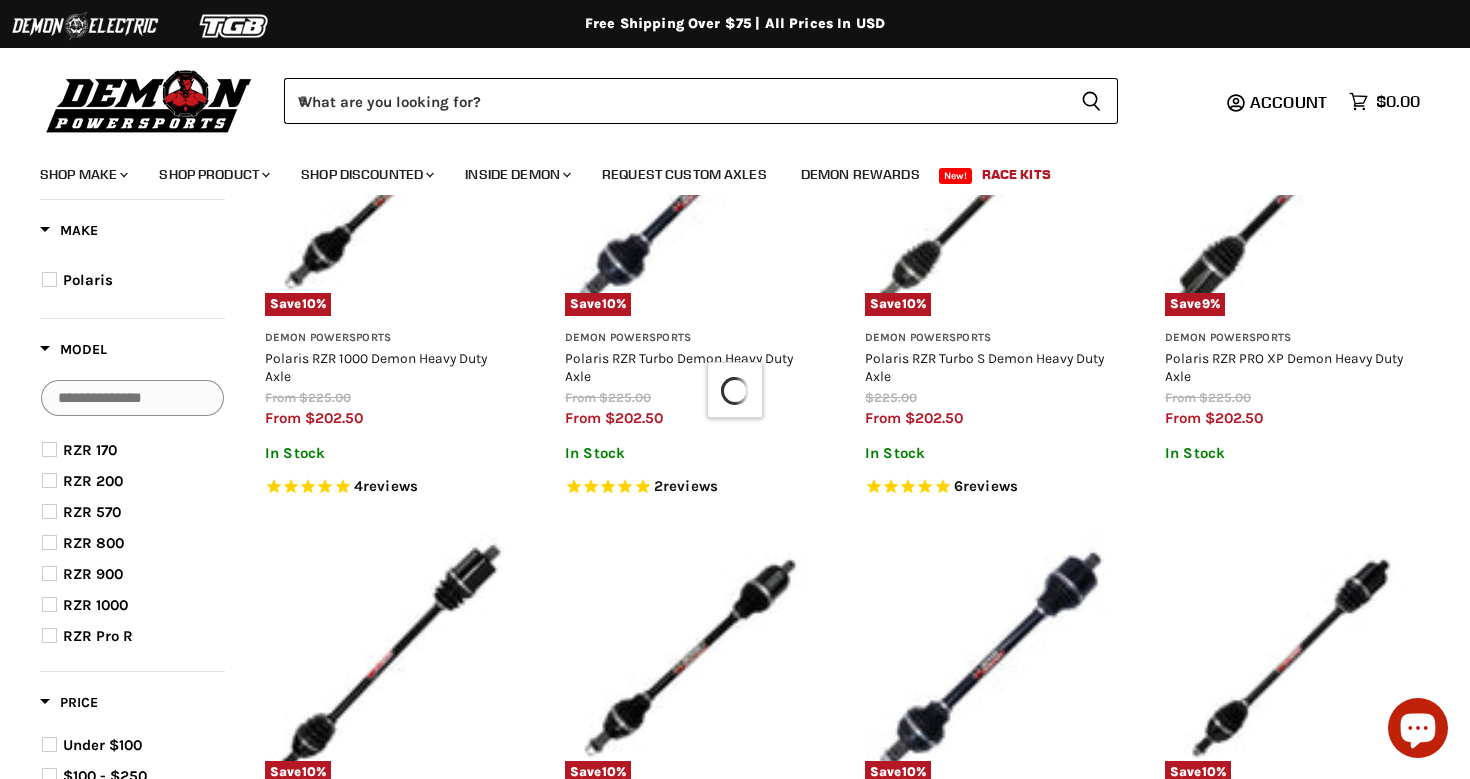select on "**********" 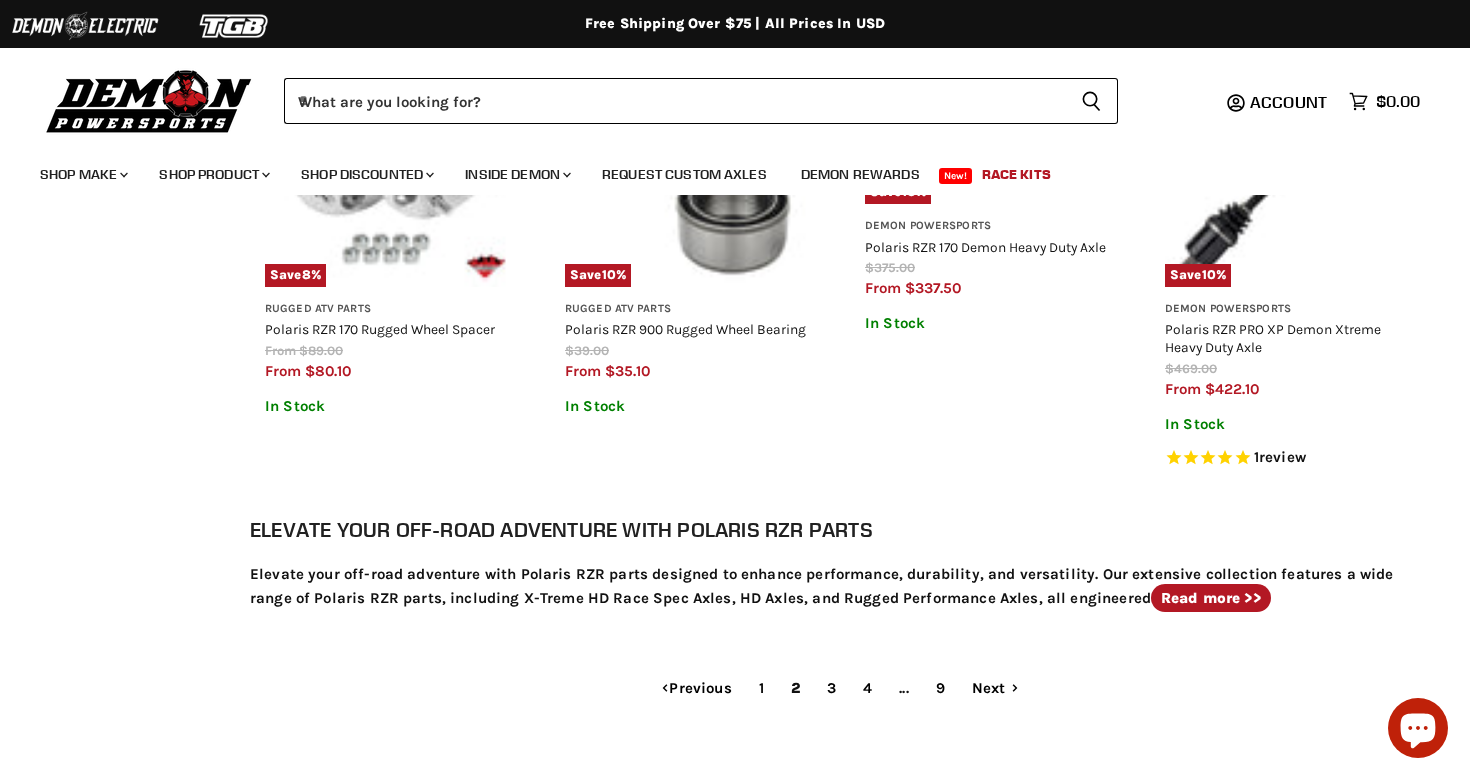 scroll, scrollTop: 2719, scrollLeft: 0, axis: vertical 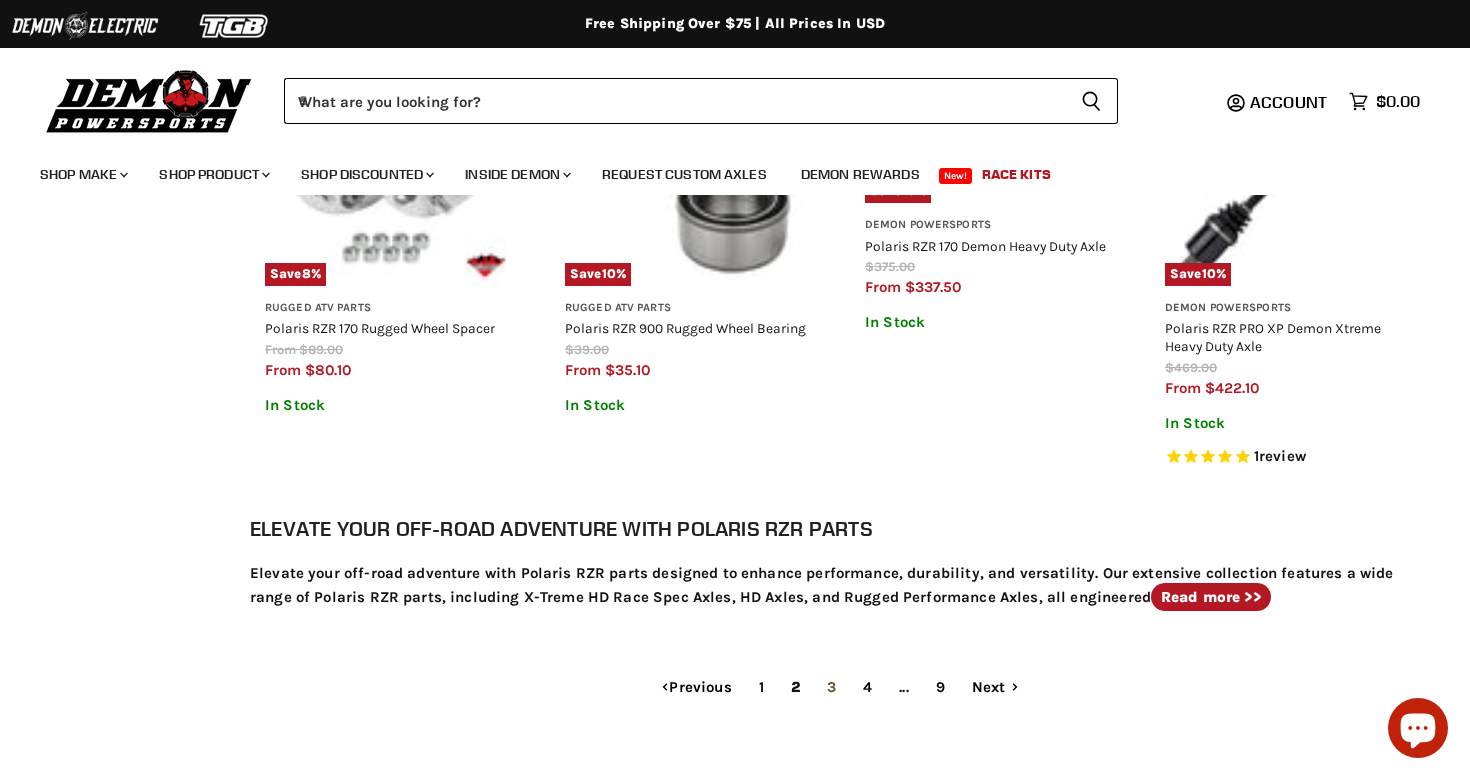 click on "3" at bounding box center (831, 687) 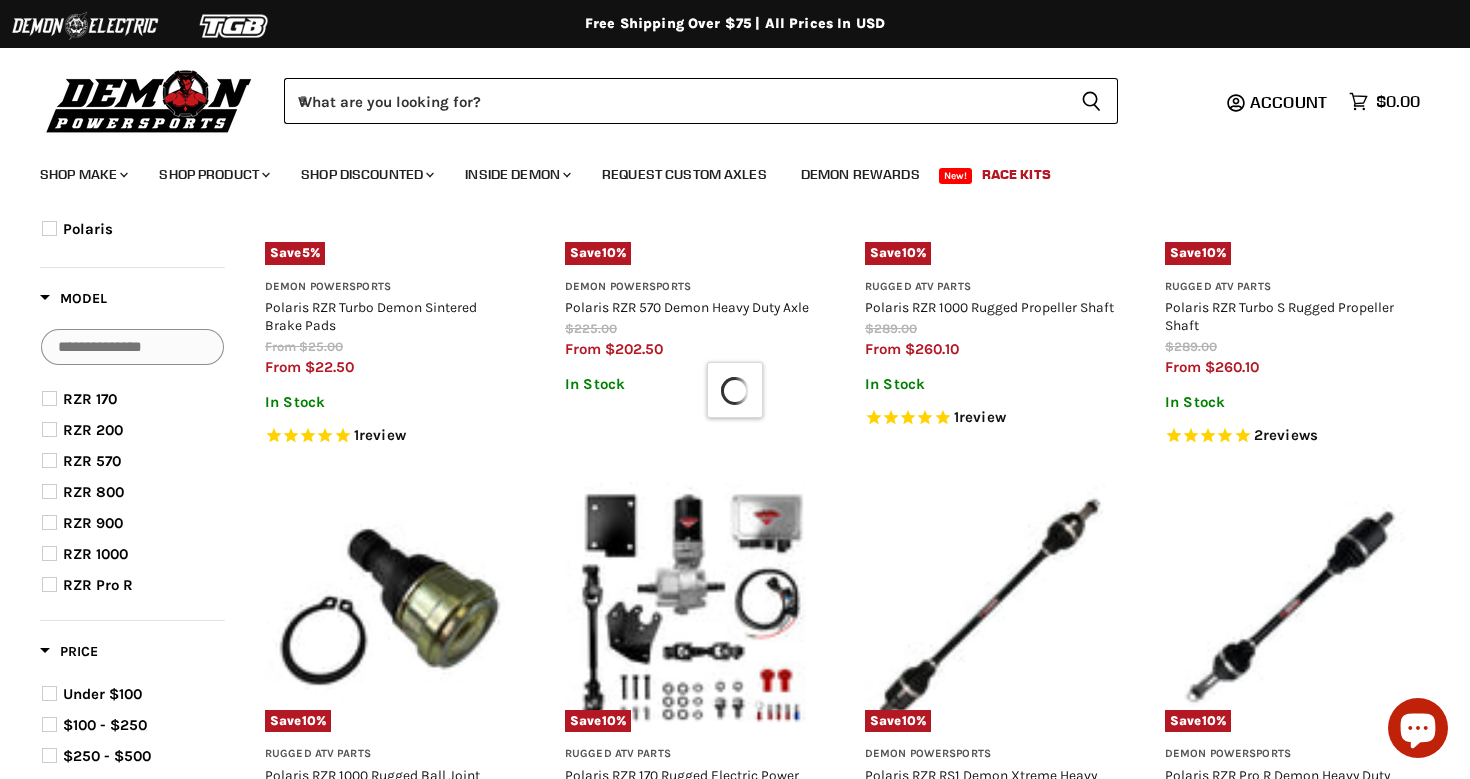 select on "**********" 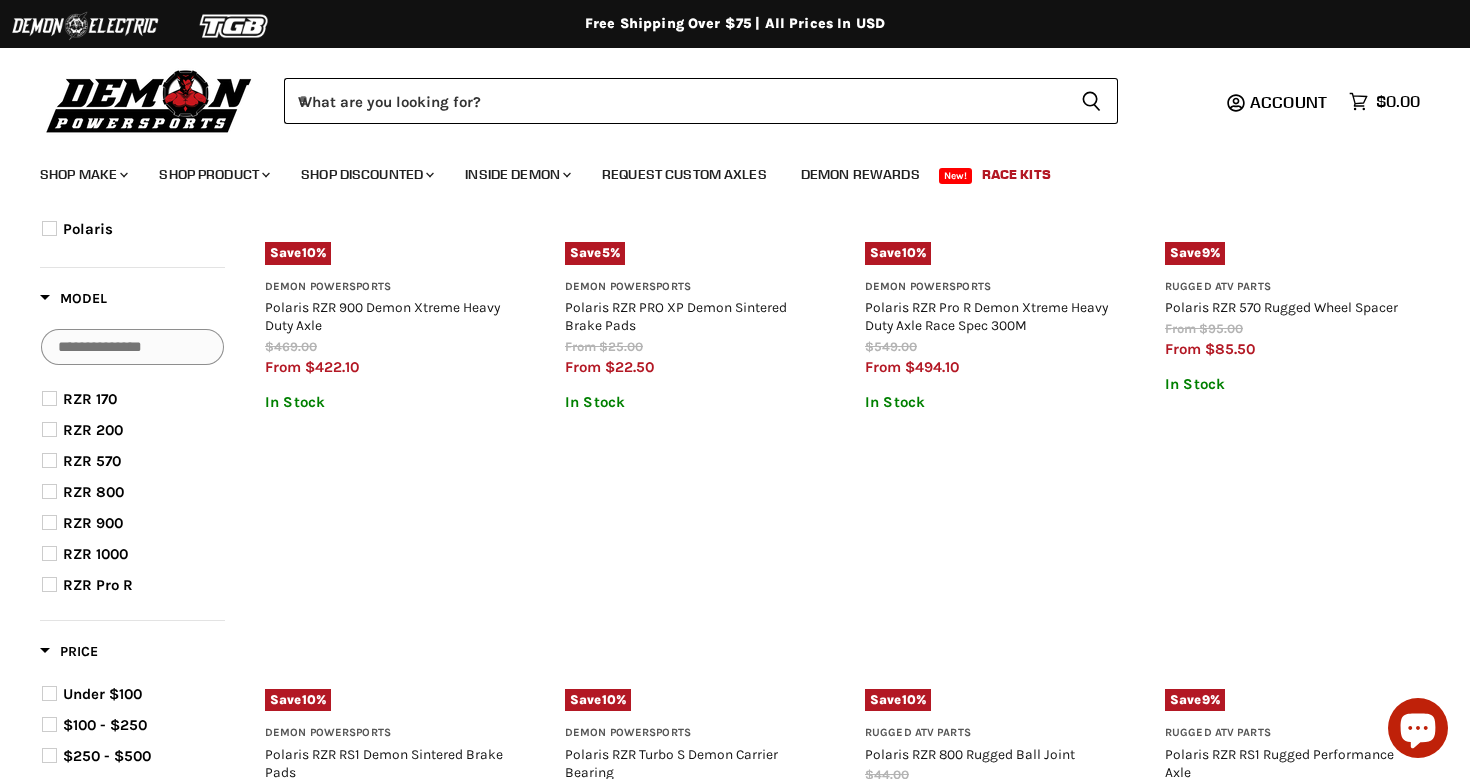 scroll, scrollTop: 350, scrollLeft: 0, axis: vertical 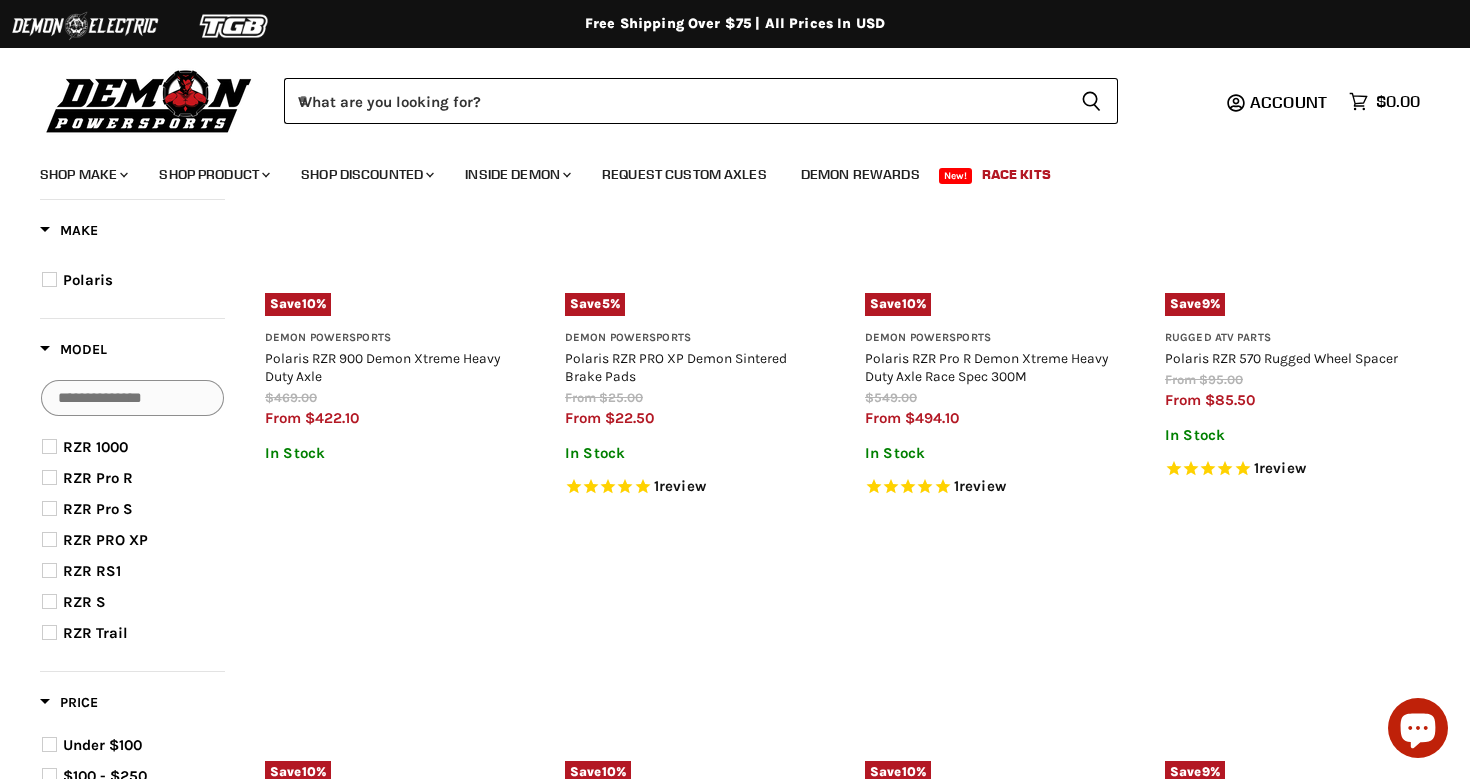 click at bounding box center [49, 477] 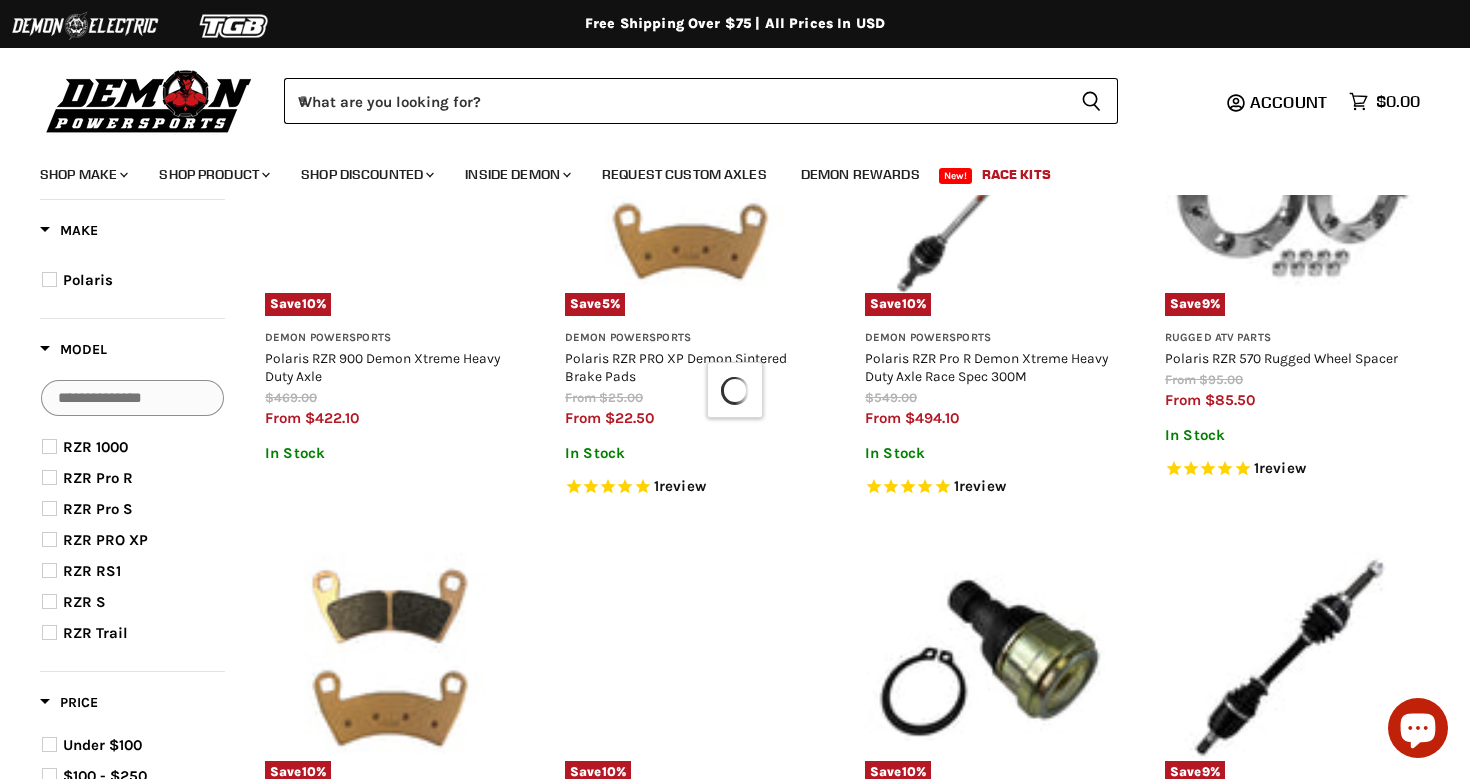 select on "**********" 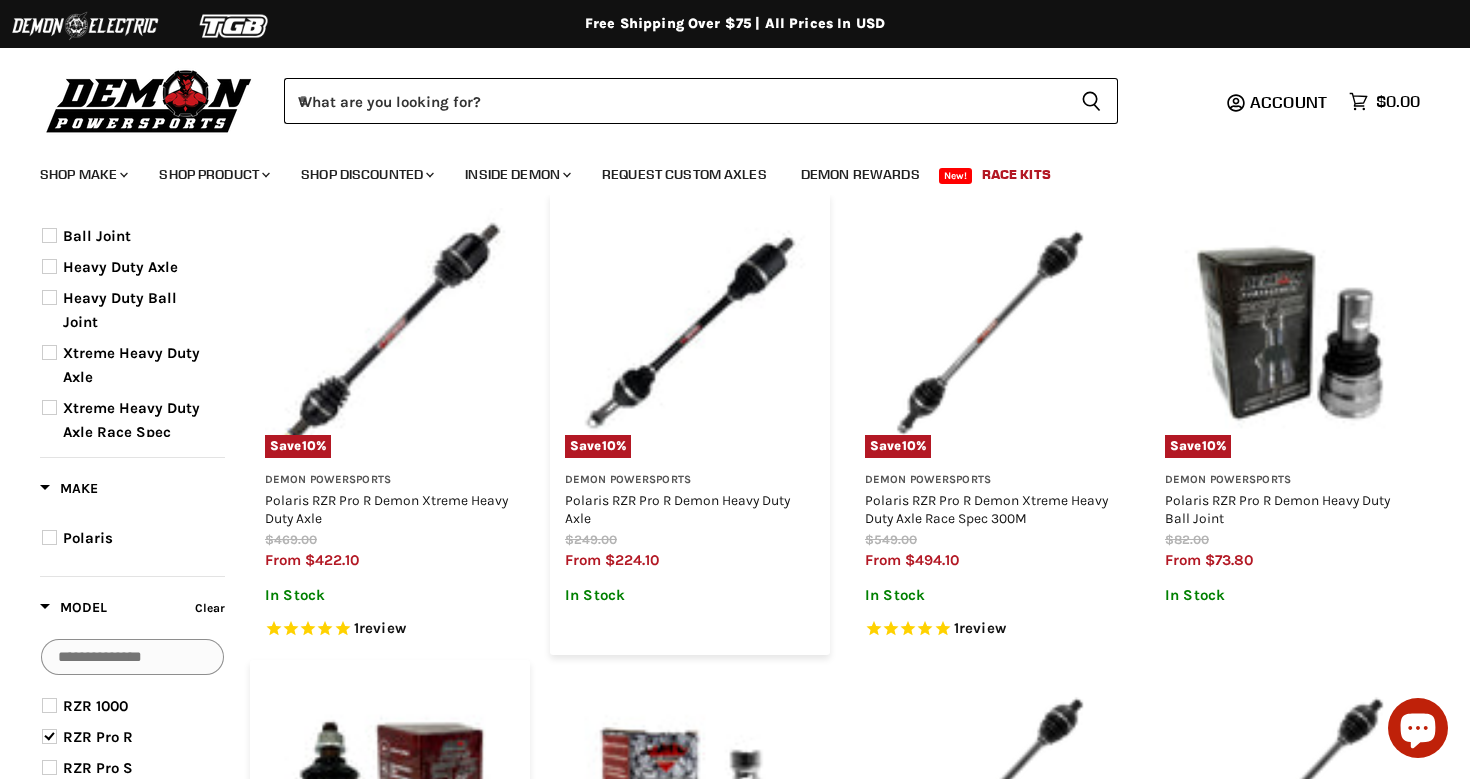 scroll, scrollTop: 206, scrollLeft: 0, axis: vertical 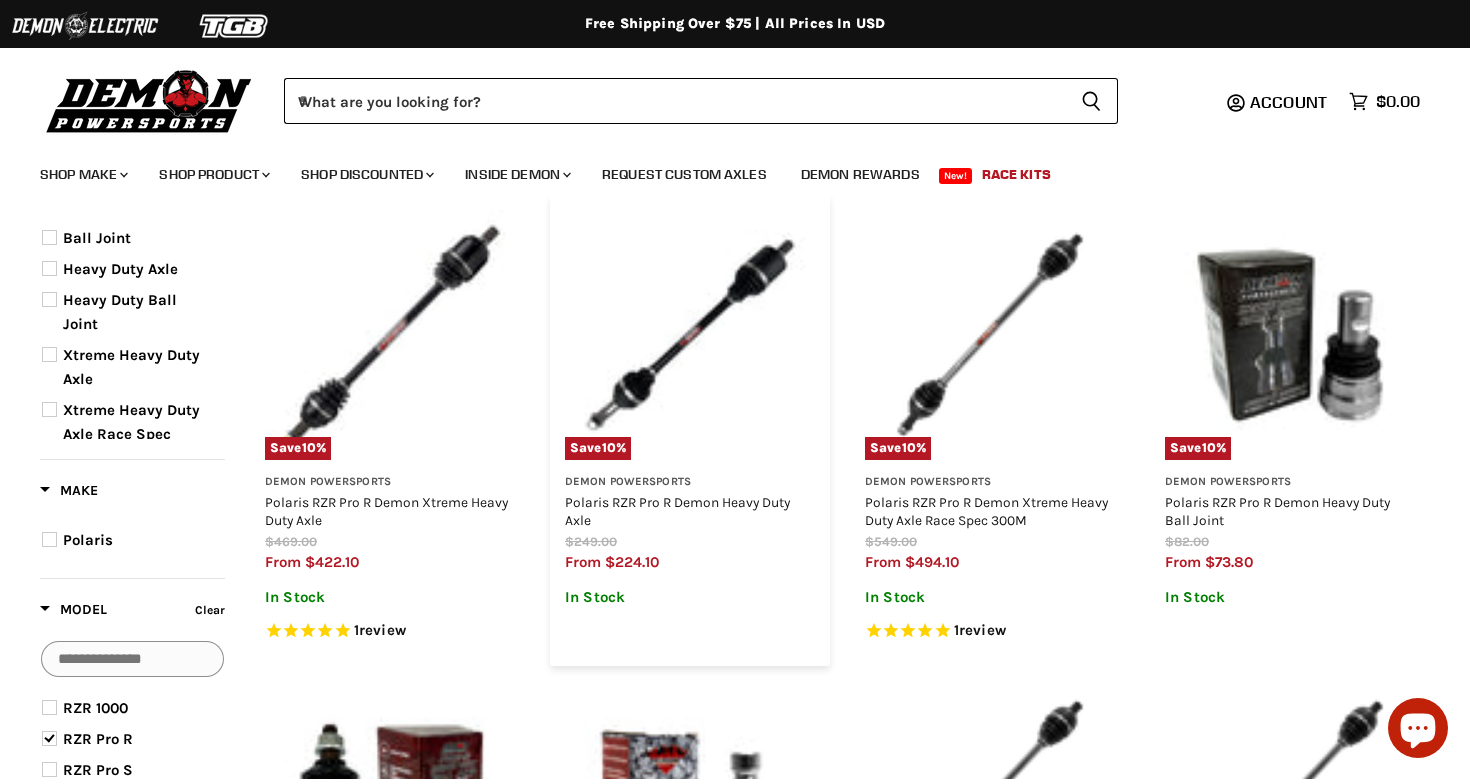 click at bounding box center (690, 335) 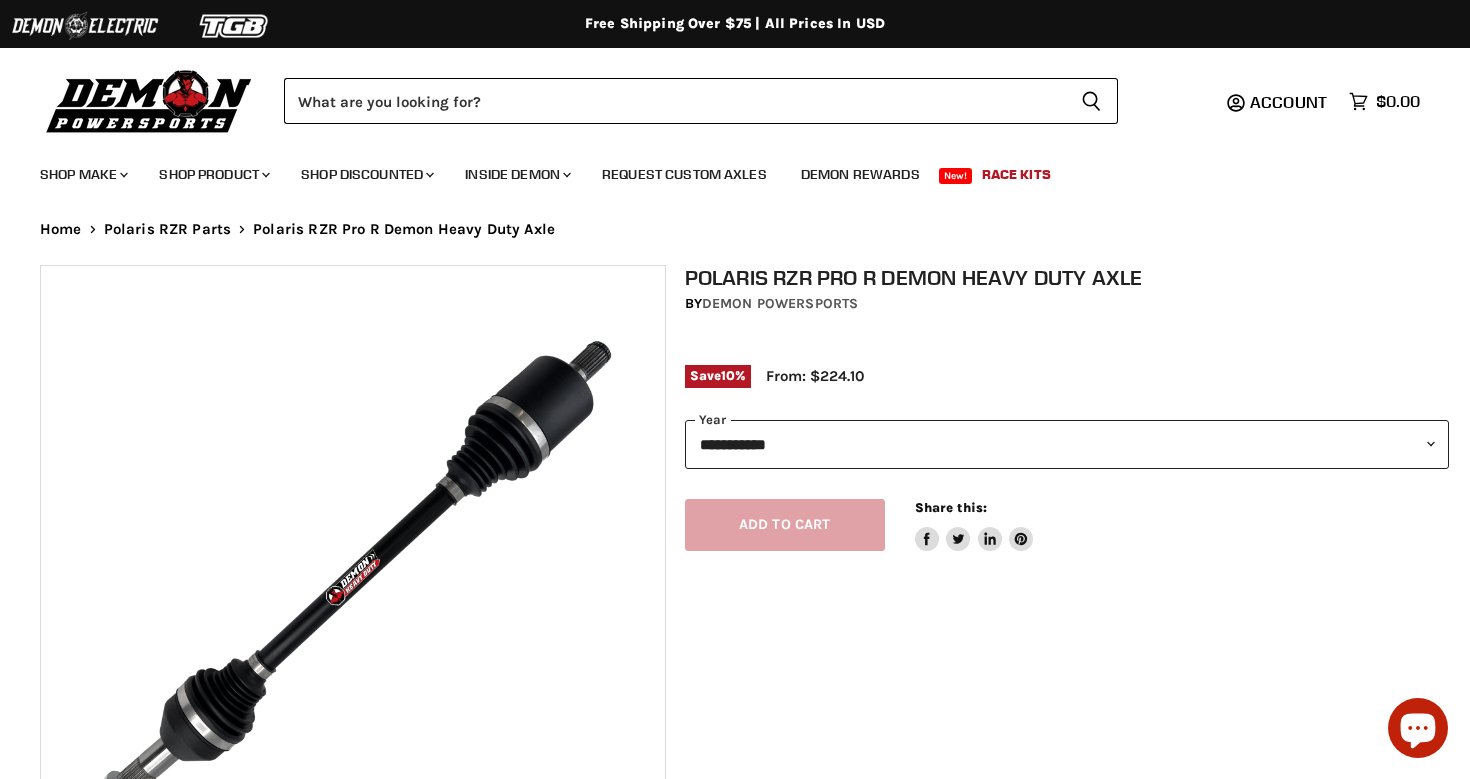 scroll, scrollTop: 0, scrollLeft: 0, axis: both 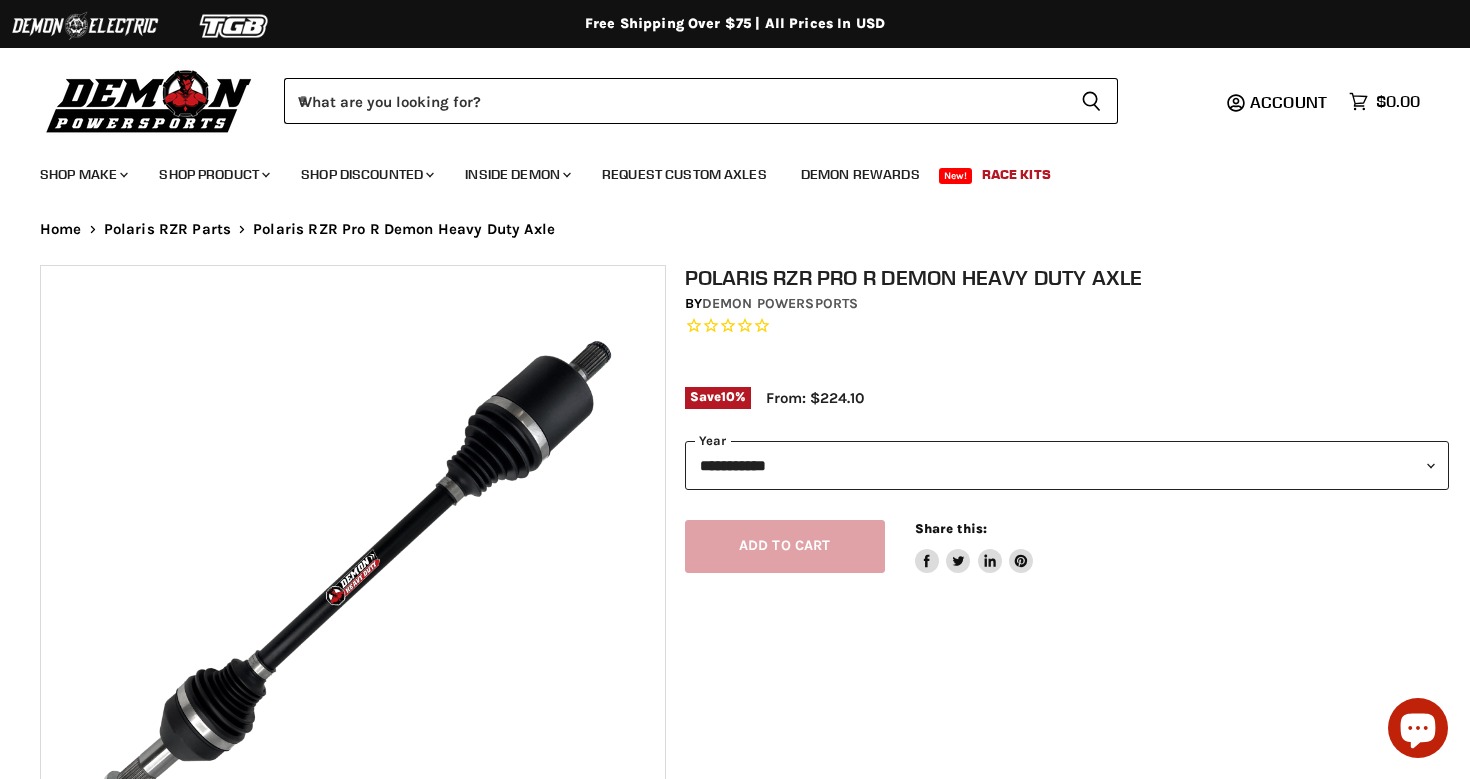 select on "****" 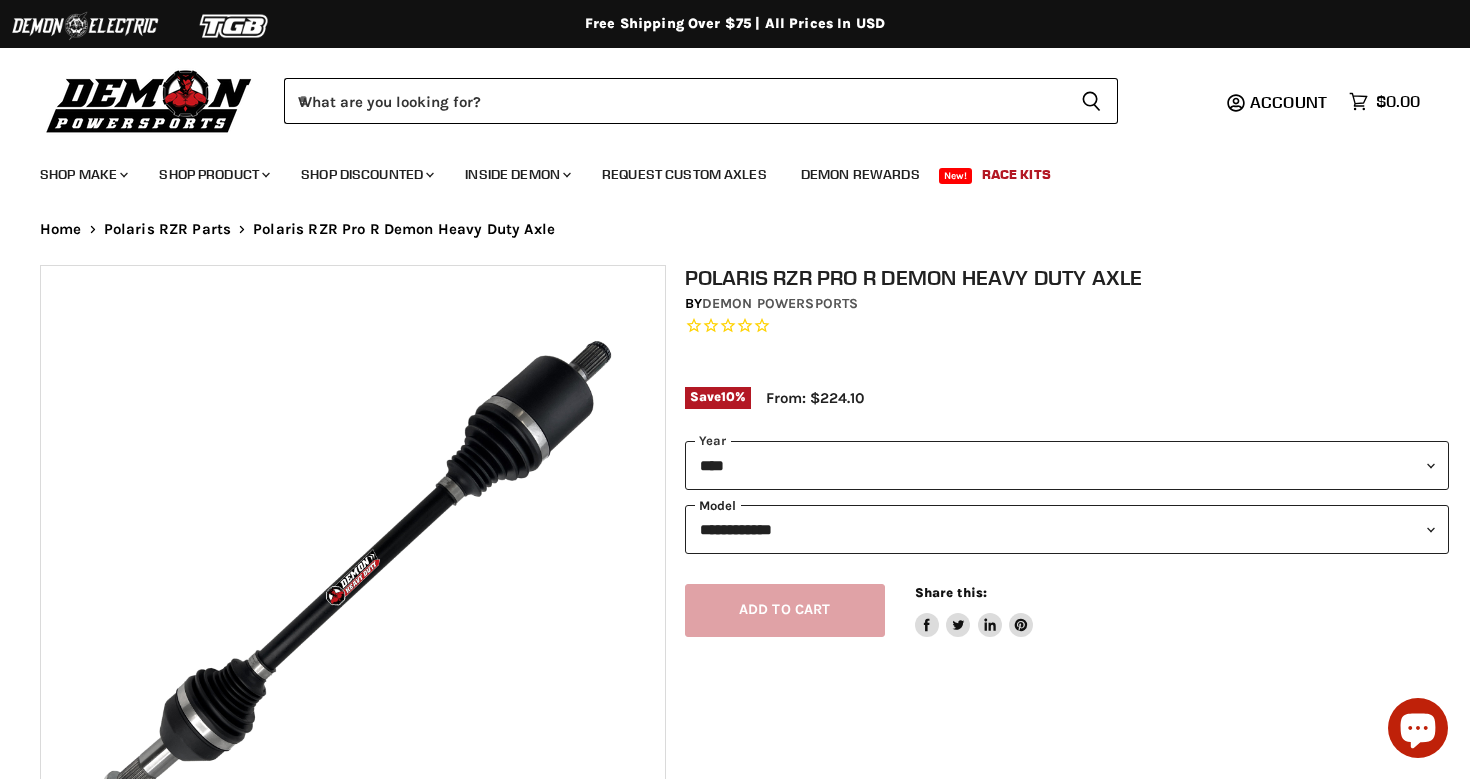 select on "**********" 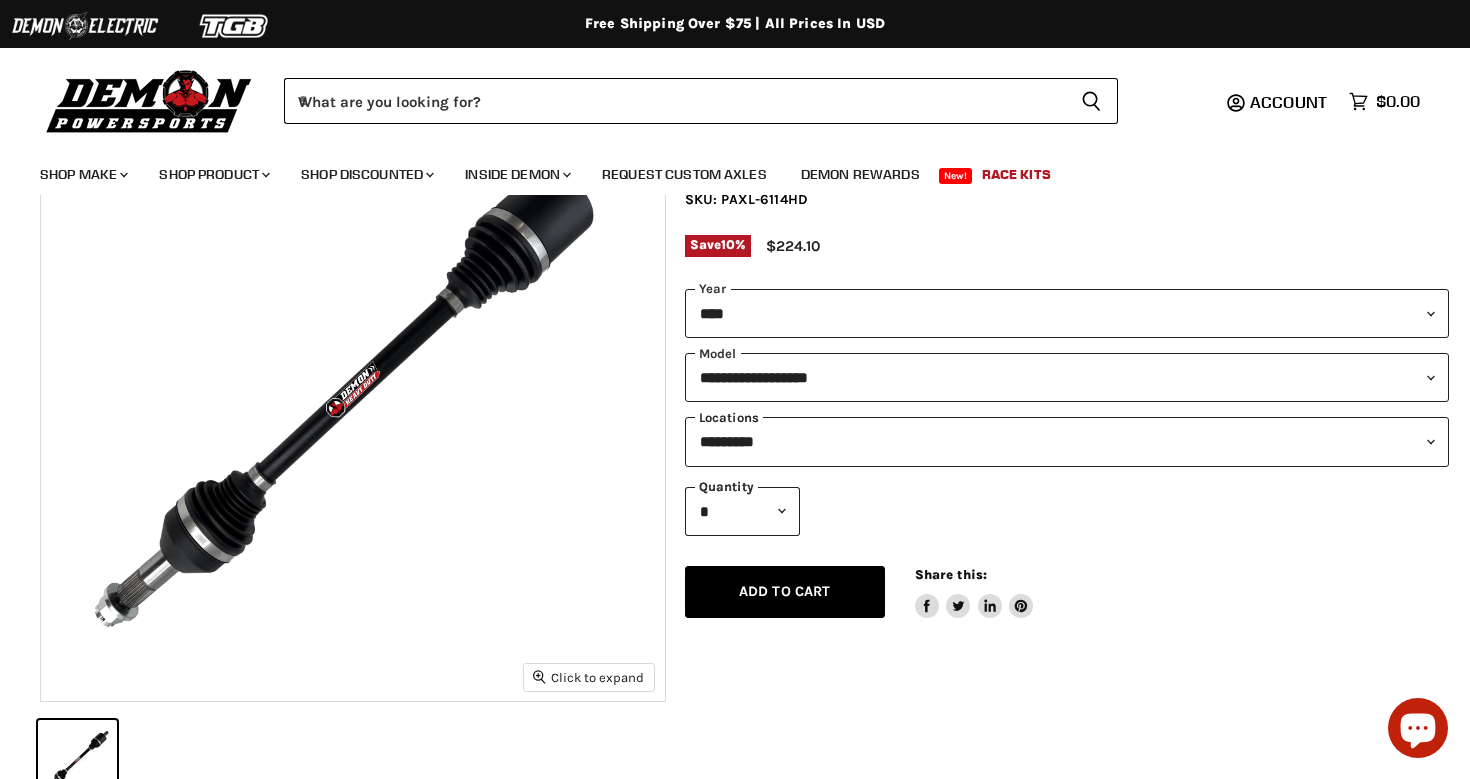 scroll, scrollTop: 207, scrollLeft: 0, axis: vertical 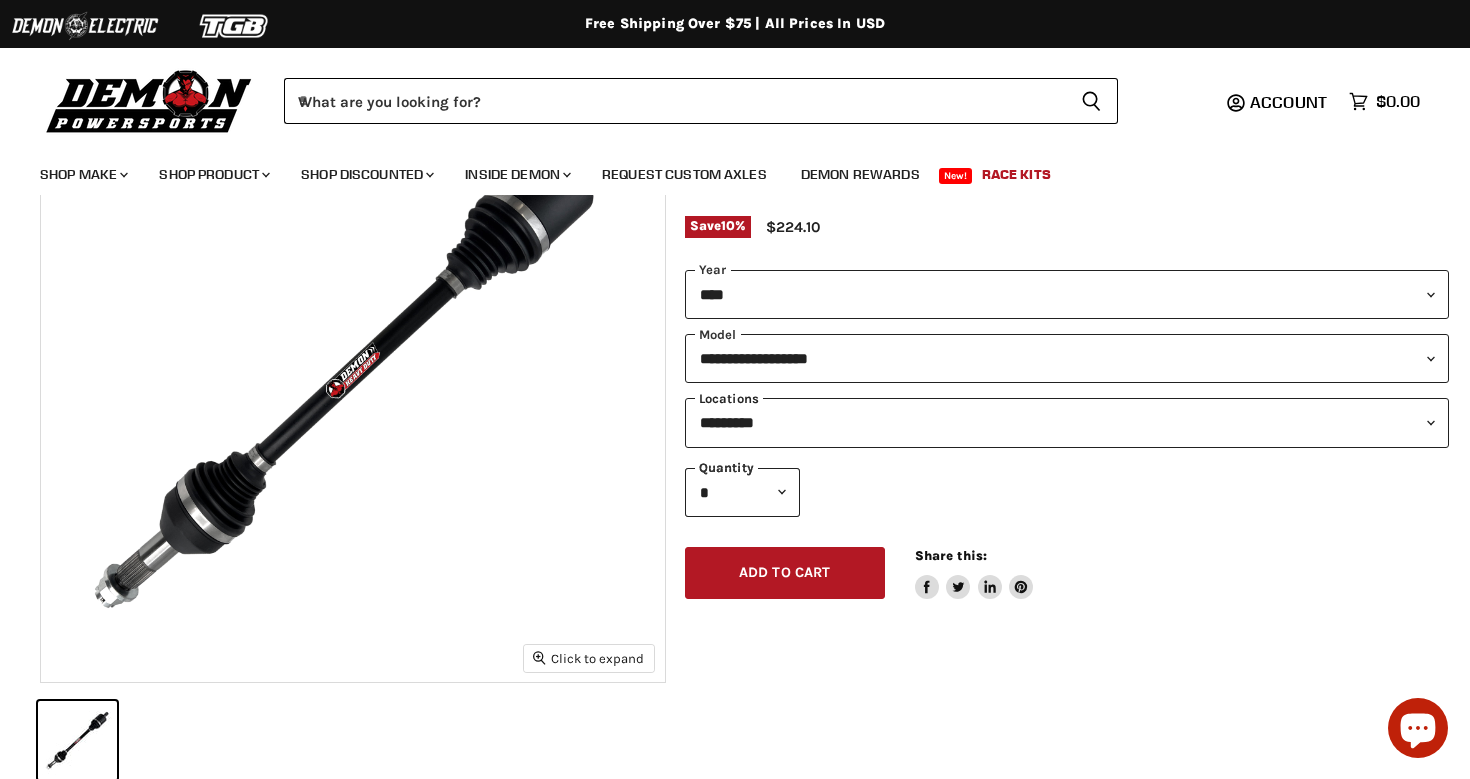 select on "**********" 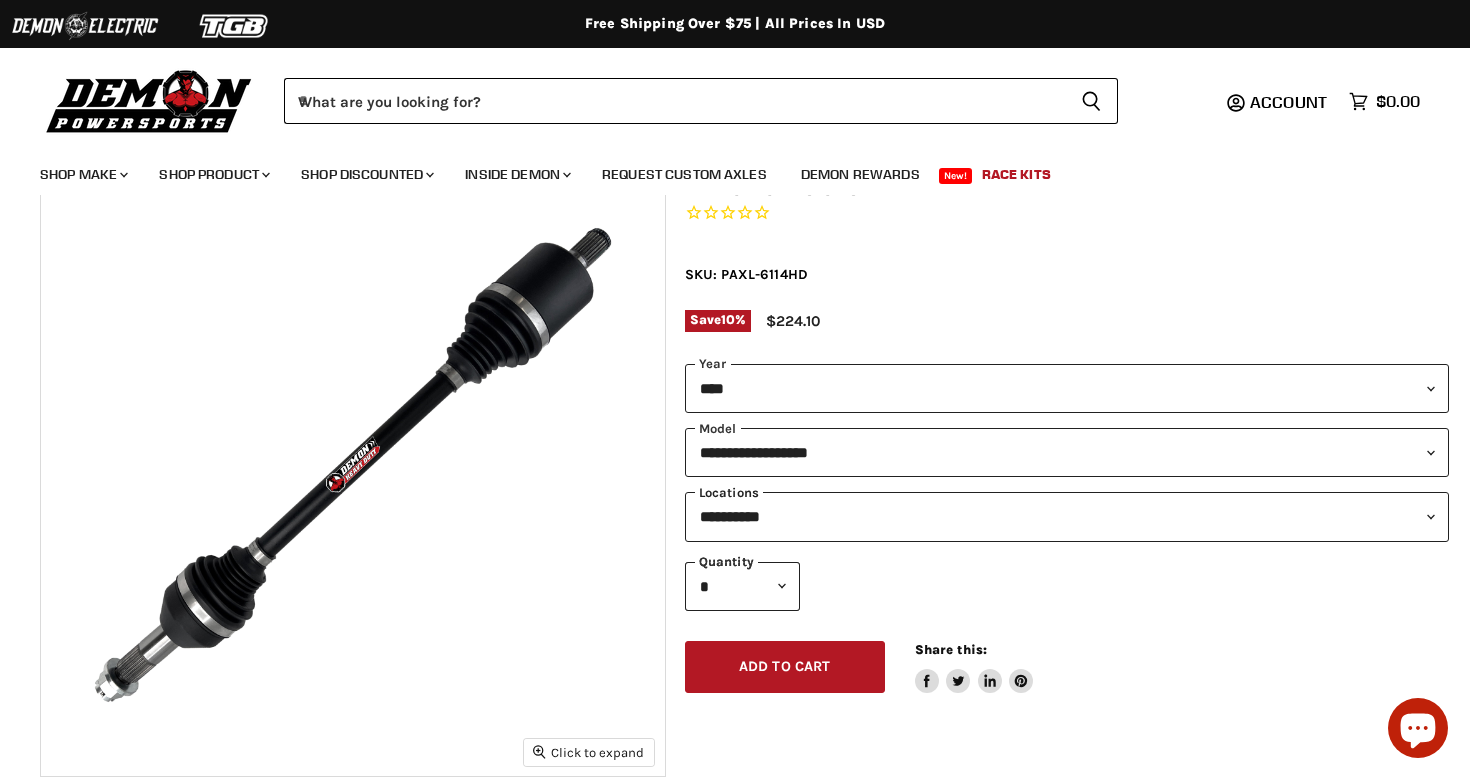 scroll, scrollTop: 112, scrollLeft: 0, axis: vertical 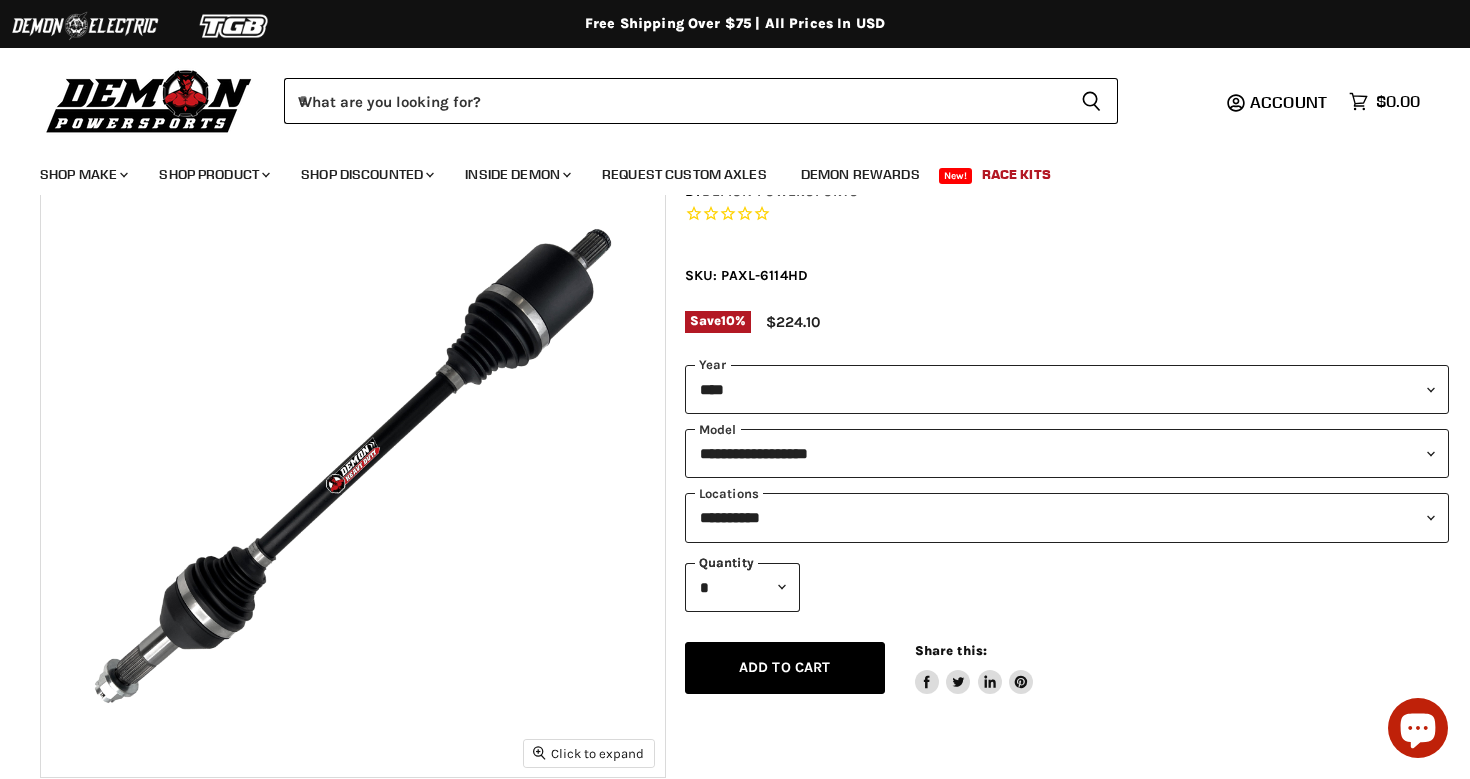 click on "Add to cart
Spinner icon" at bounding box center (785, 668) 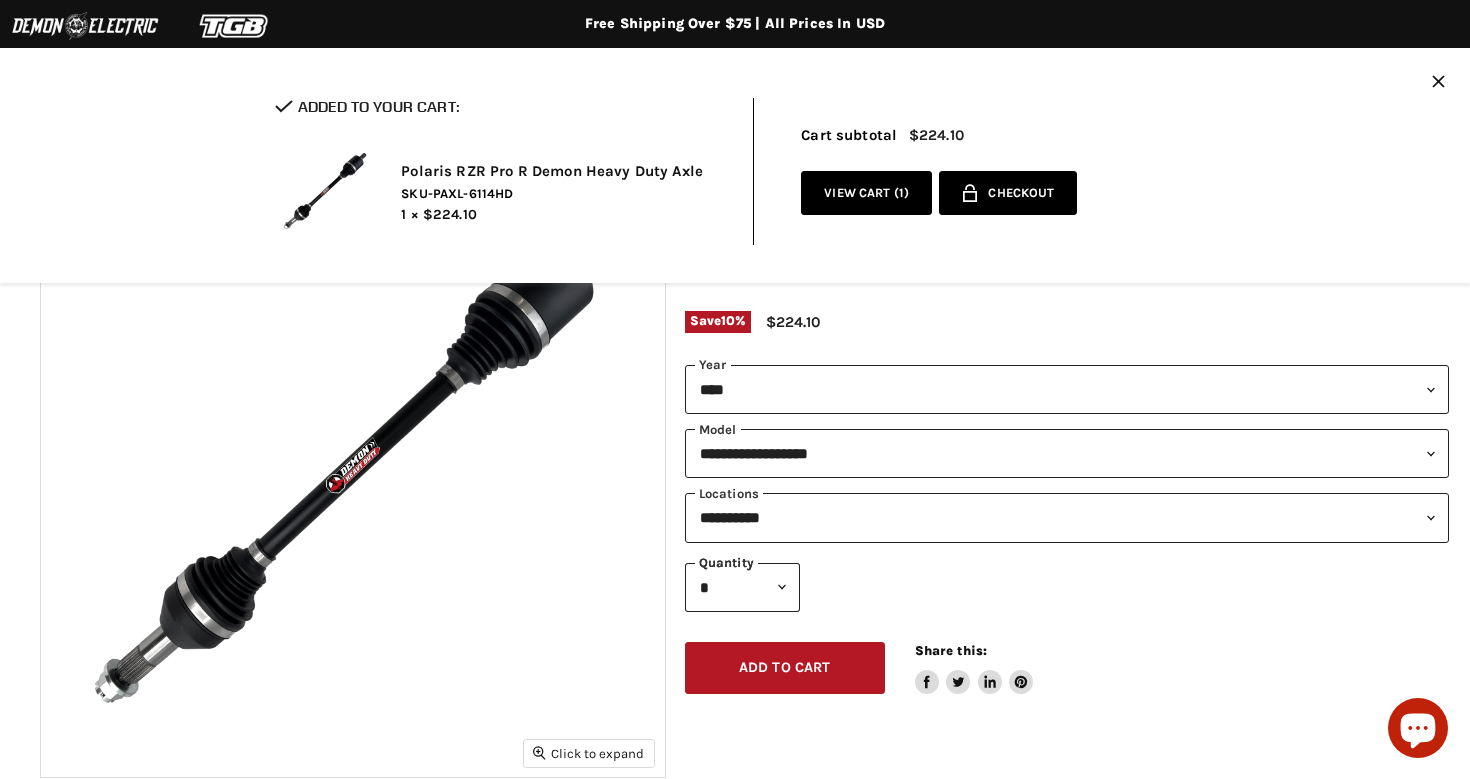 click on "Checkout" at bounding box center (1021, 193) 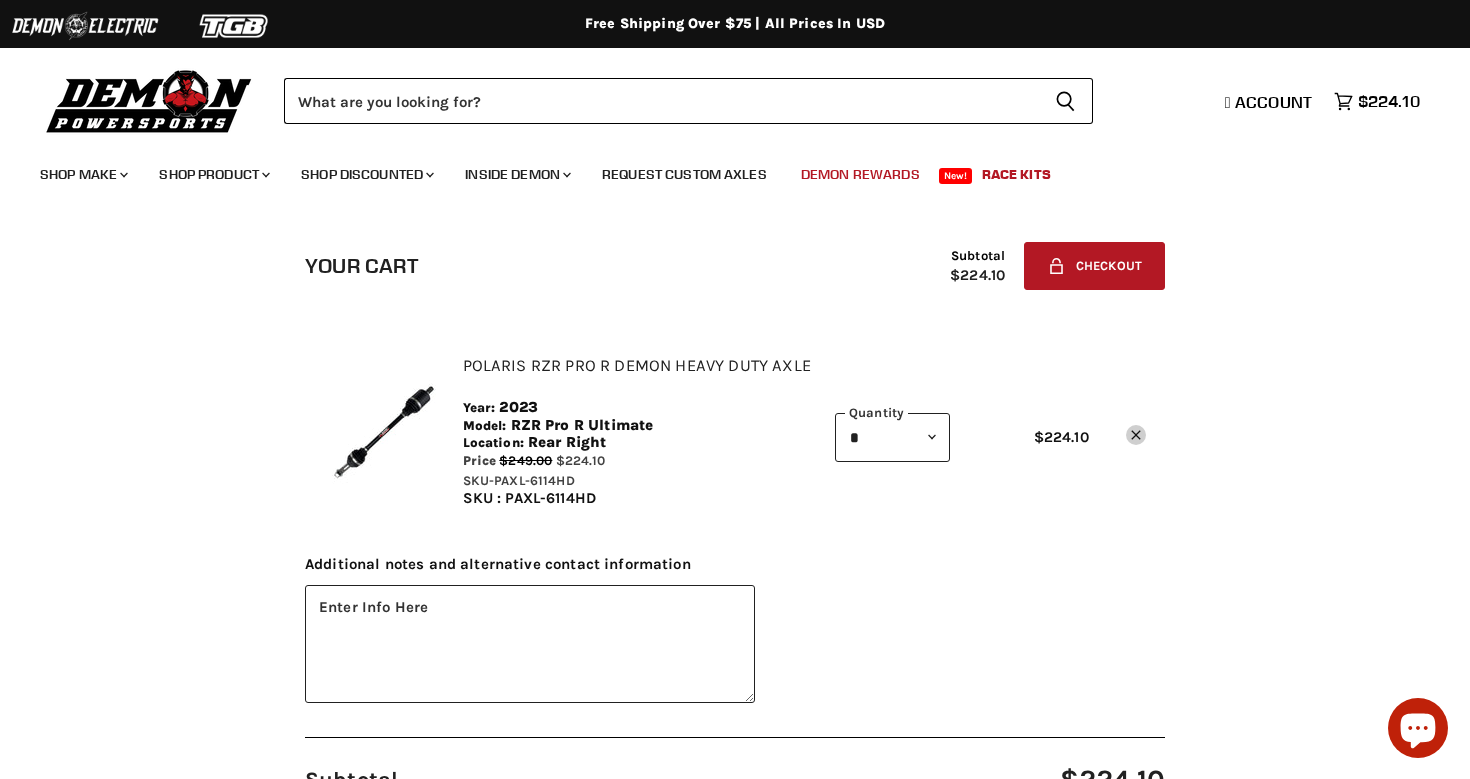 scroll, scrollTop: 0, scrollLeft: 0, axis: both 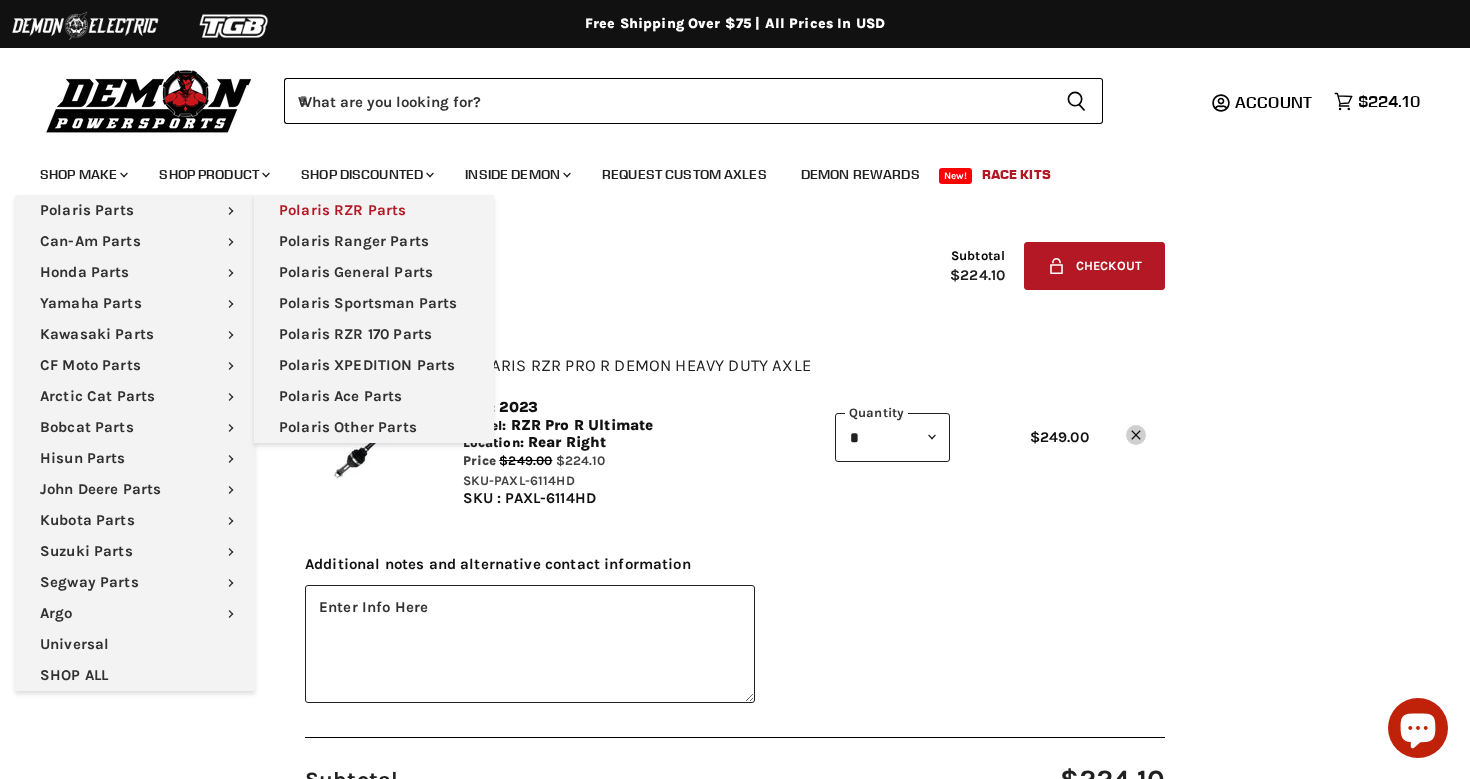 click on "Polaris RZR Parts" at bounding box center [374, 210] 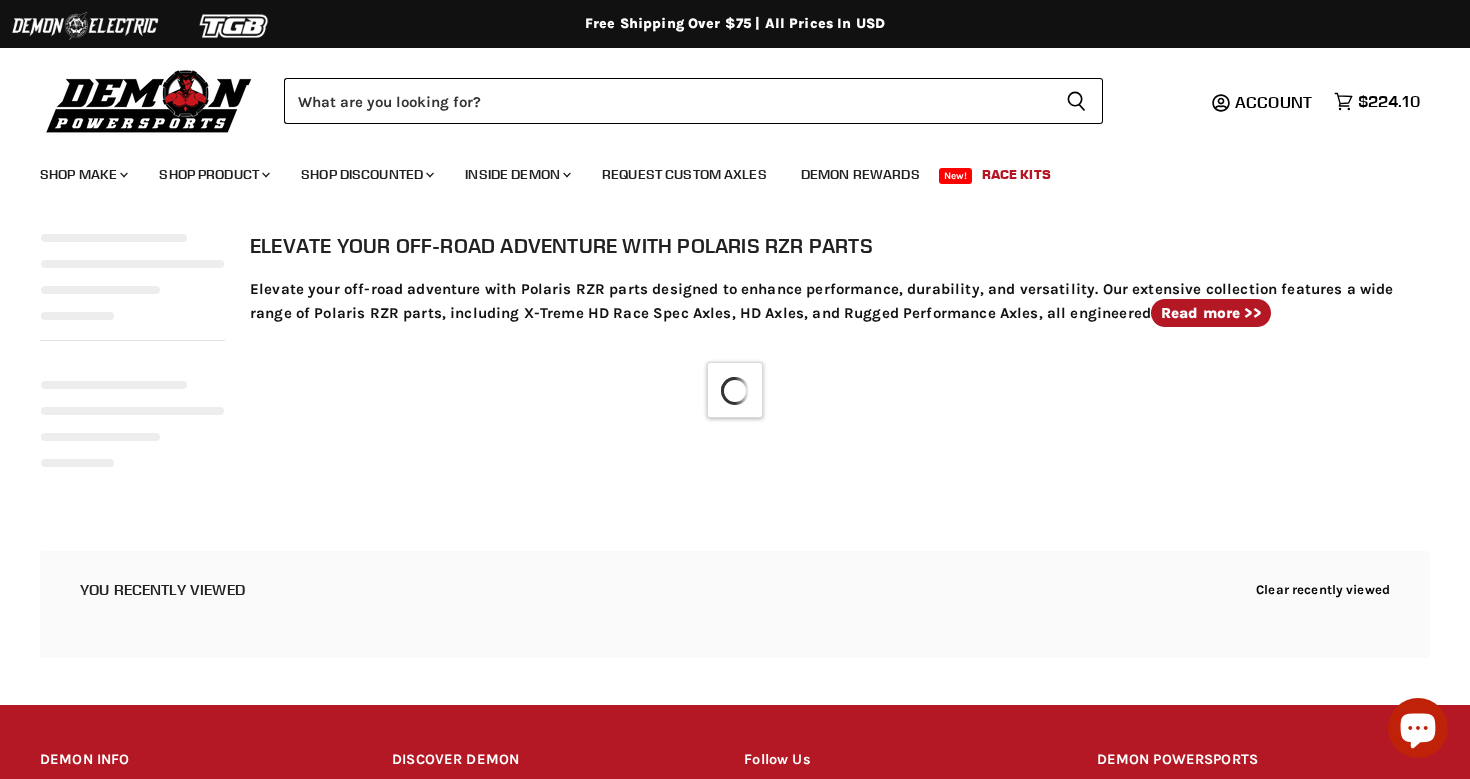 select on "**********" 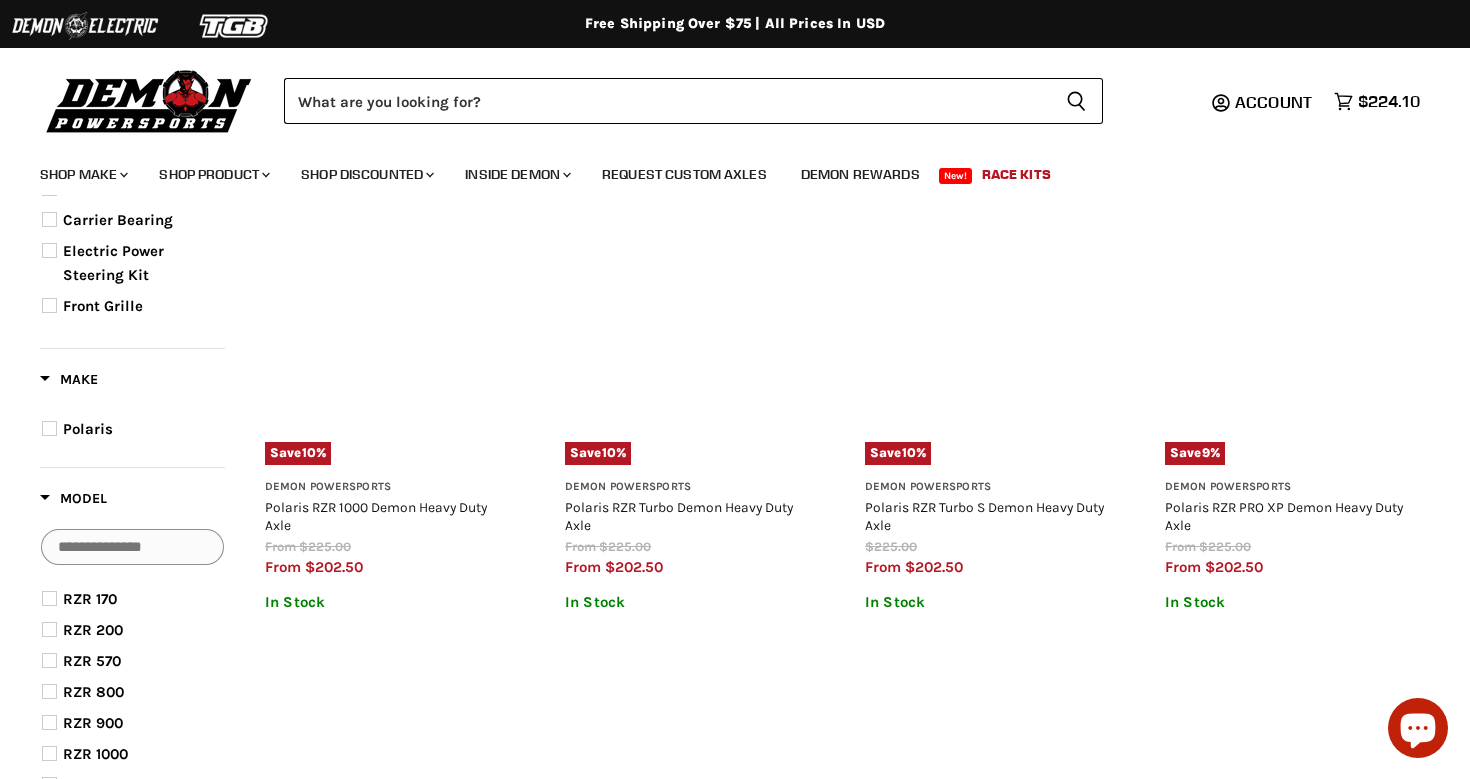 scroll, scrollTop: 206, scrollLeft: 0, axis: vertical 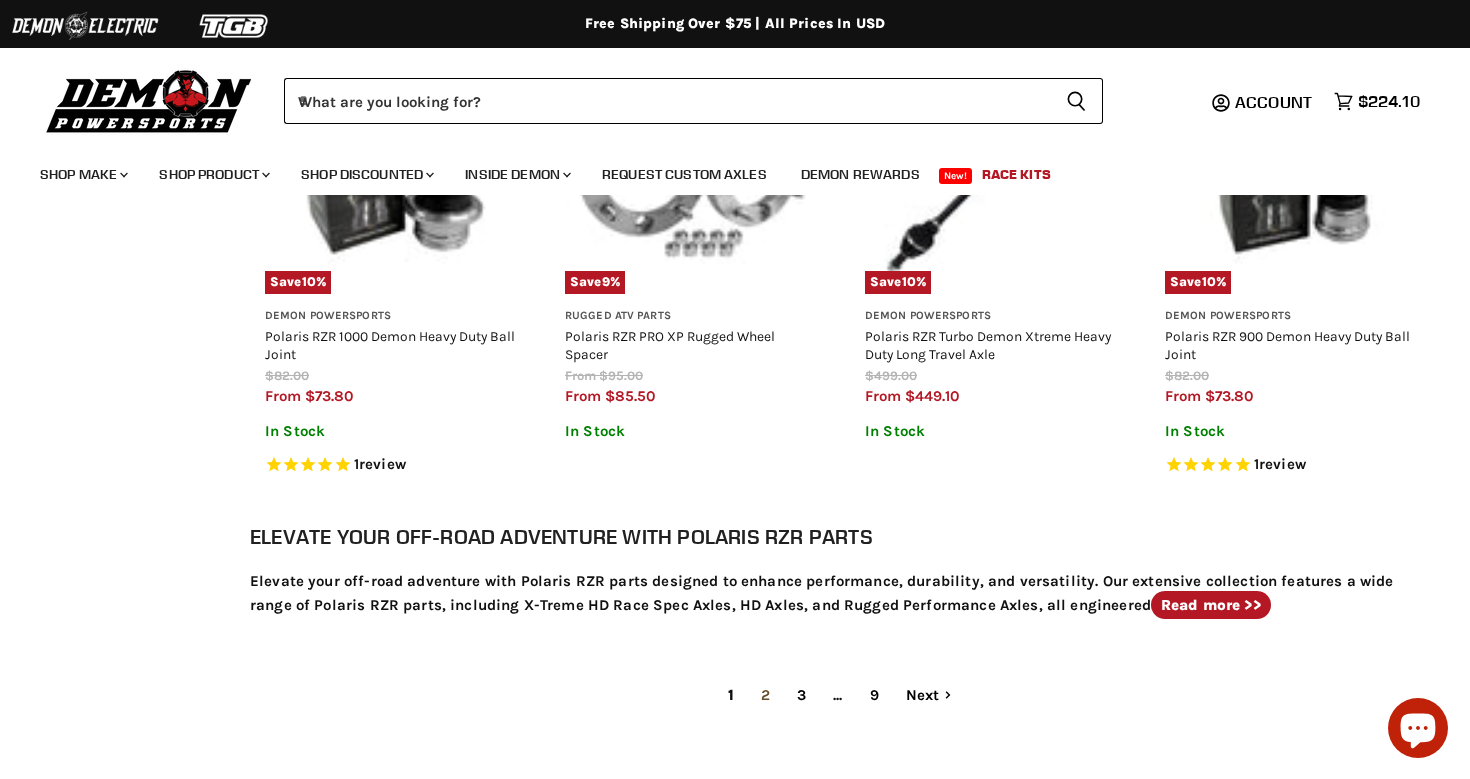click on "2" at bounding box center (765, 695) 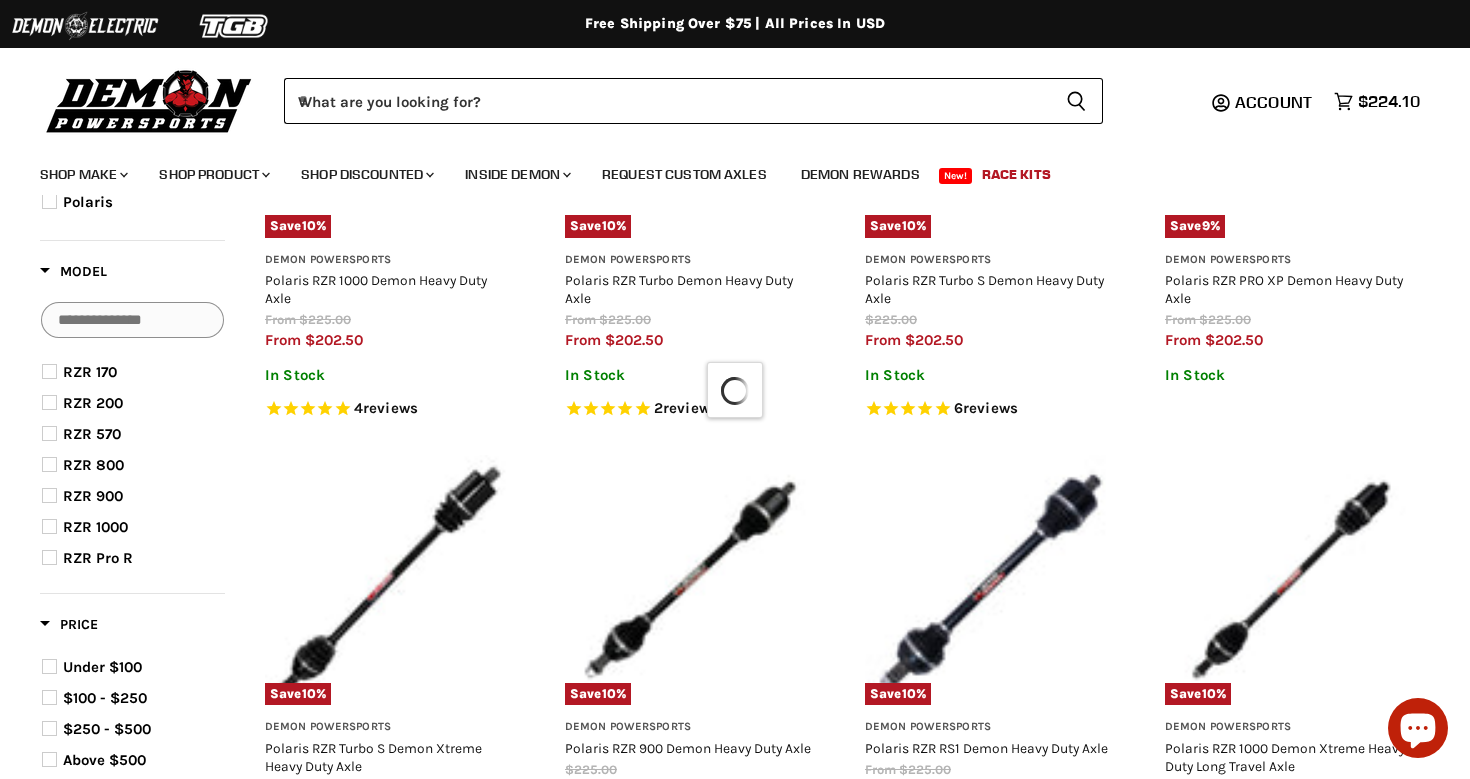 select on "**********" 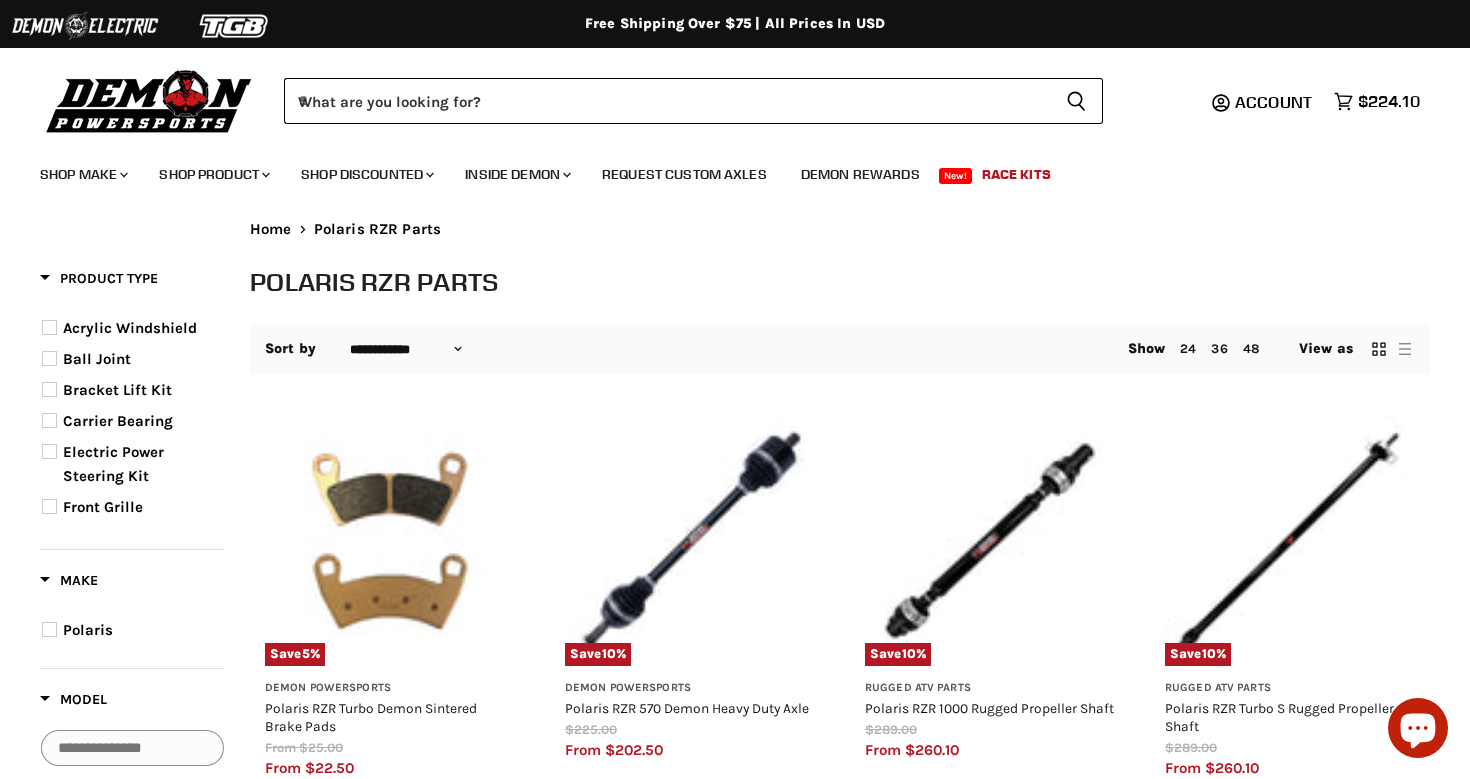 scroll, scrollTop: 0, scrollLeft: 0, axis: both 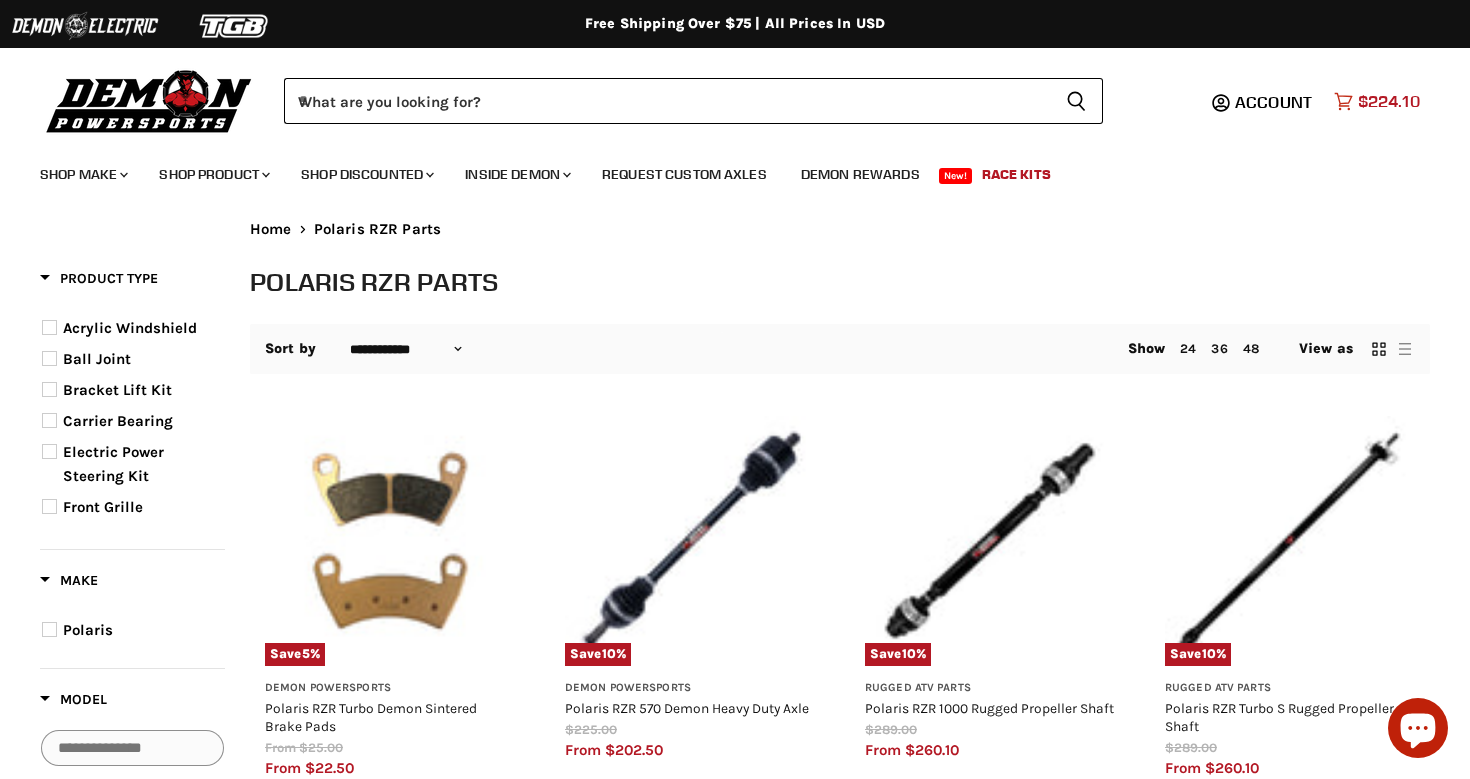 click on "$224.10" at bounding box center [1389, 101] 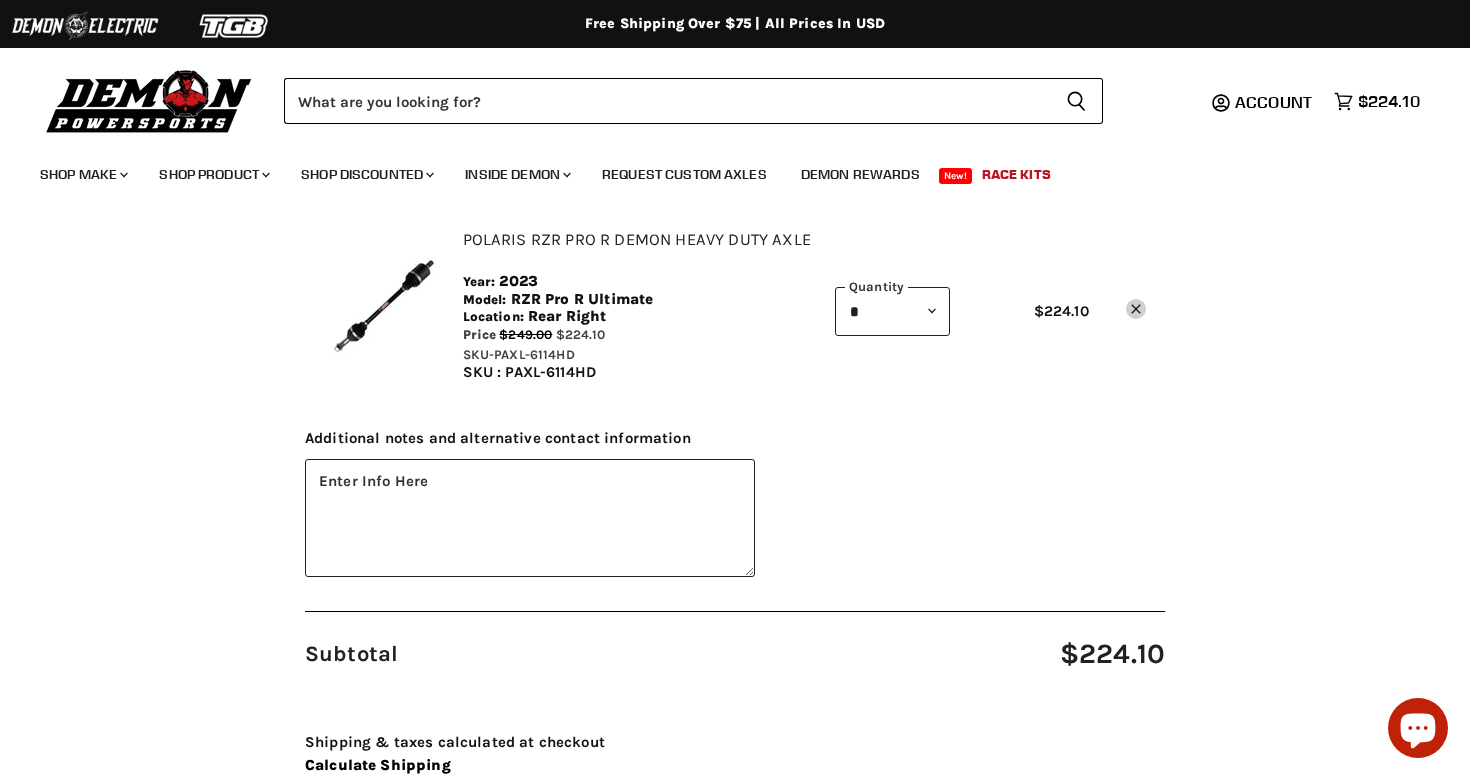scroll, scrollTop: 148, scrollLeft: 0, axis: vertical 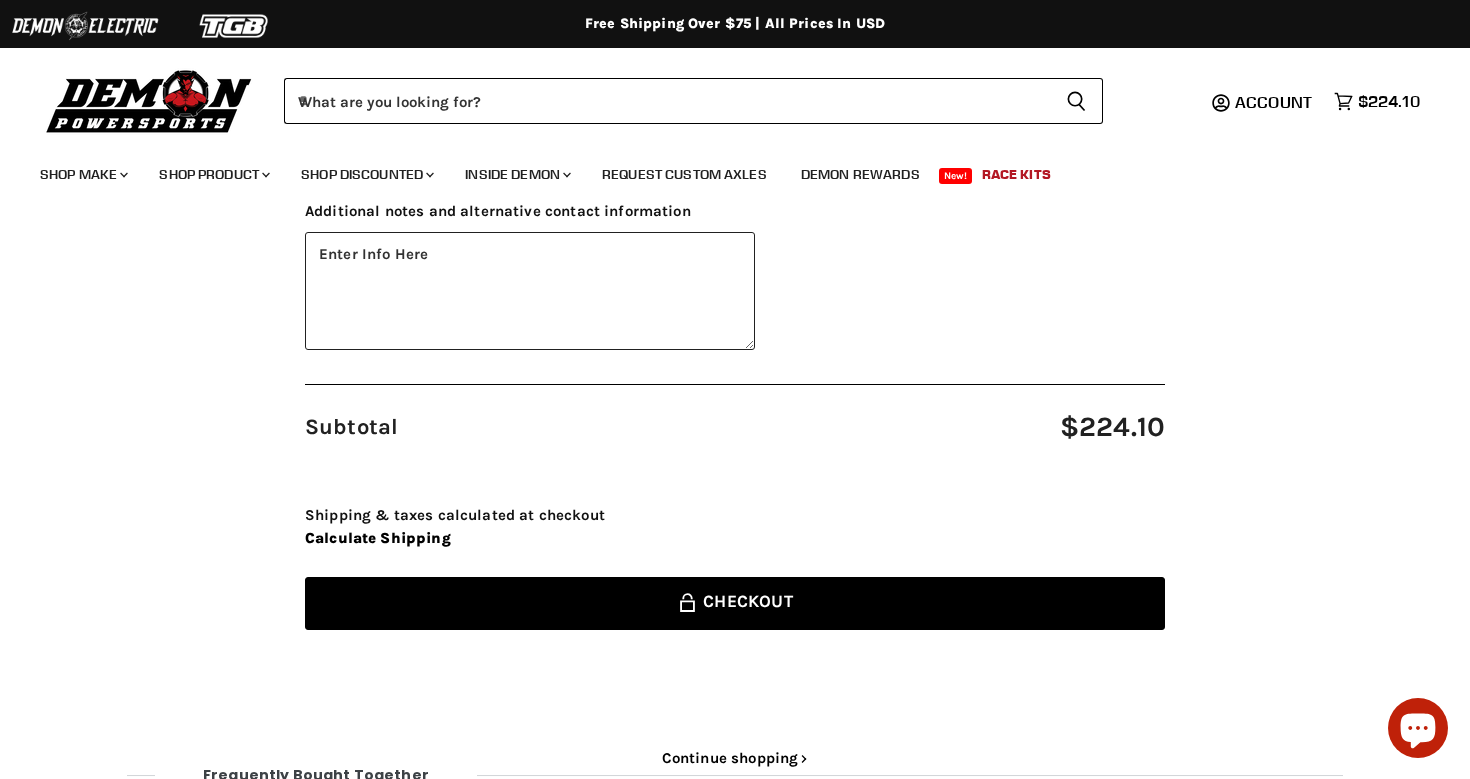 click on "Lock icon
Checkout" at bounding box center (735, 603) 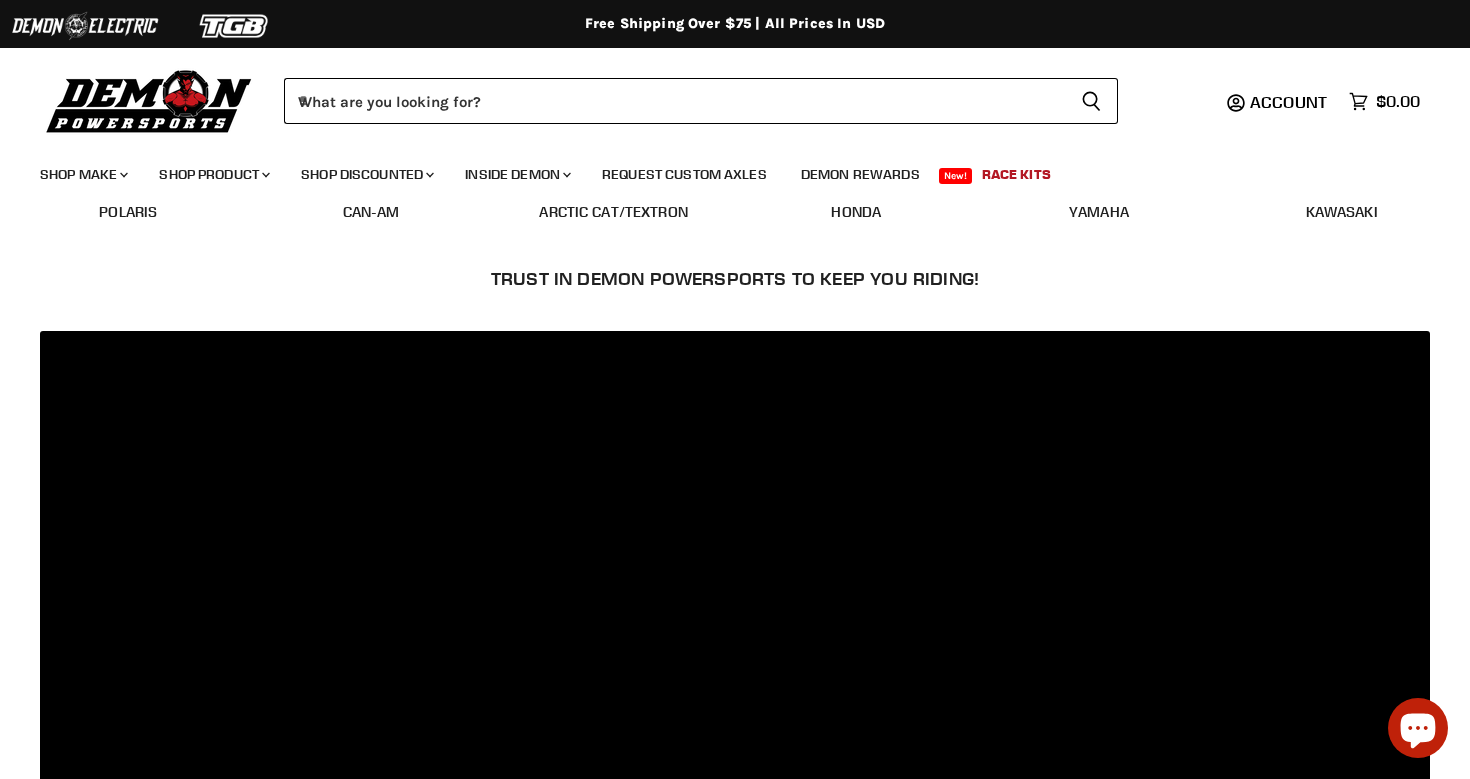 scroll, scrollTop: 944, scrollLeft: 0, axis: vertical 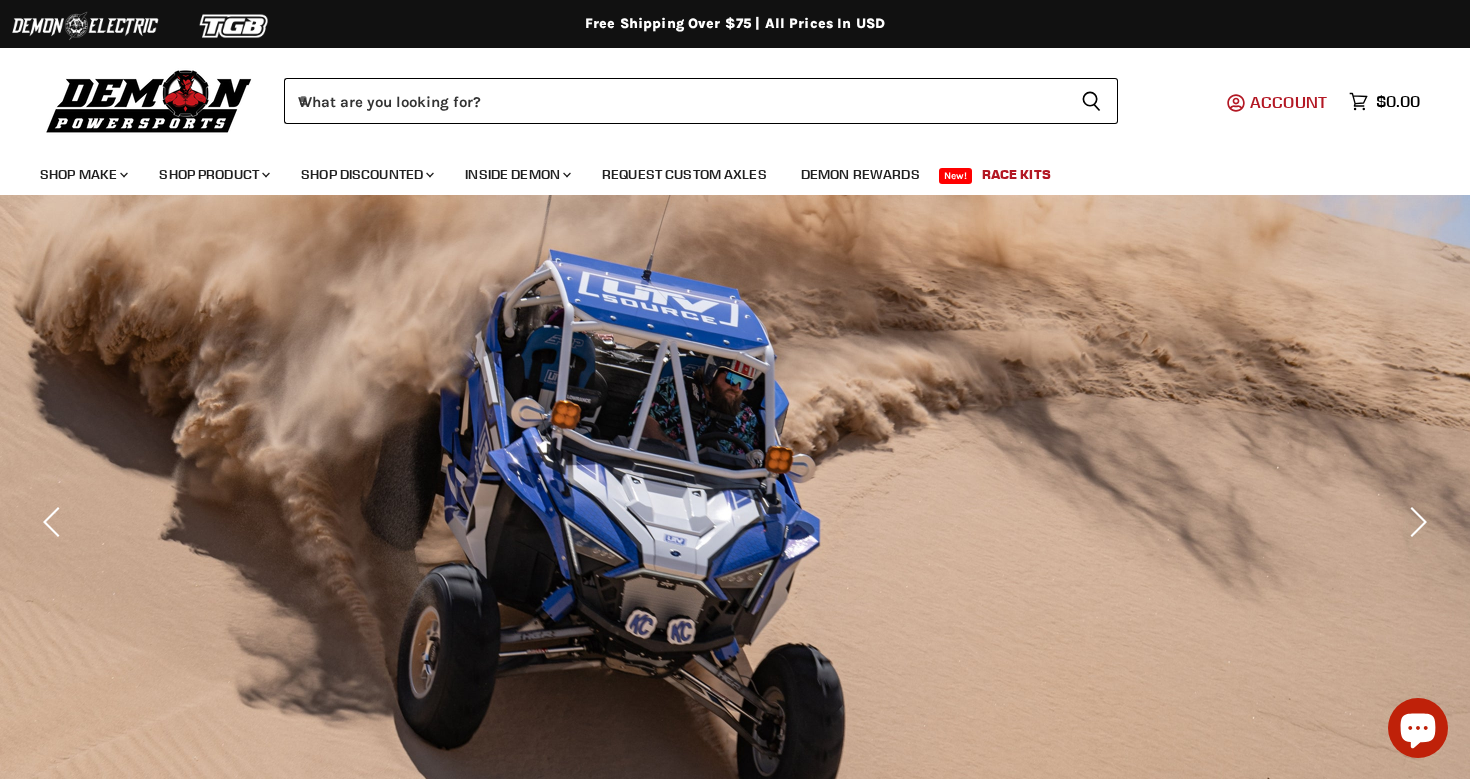 click on "Account" at bounding box center [1288, 102] 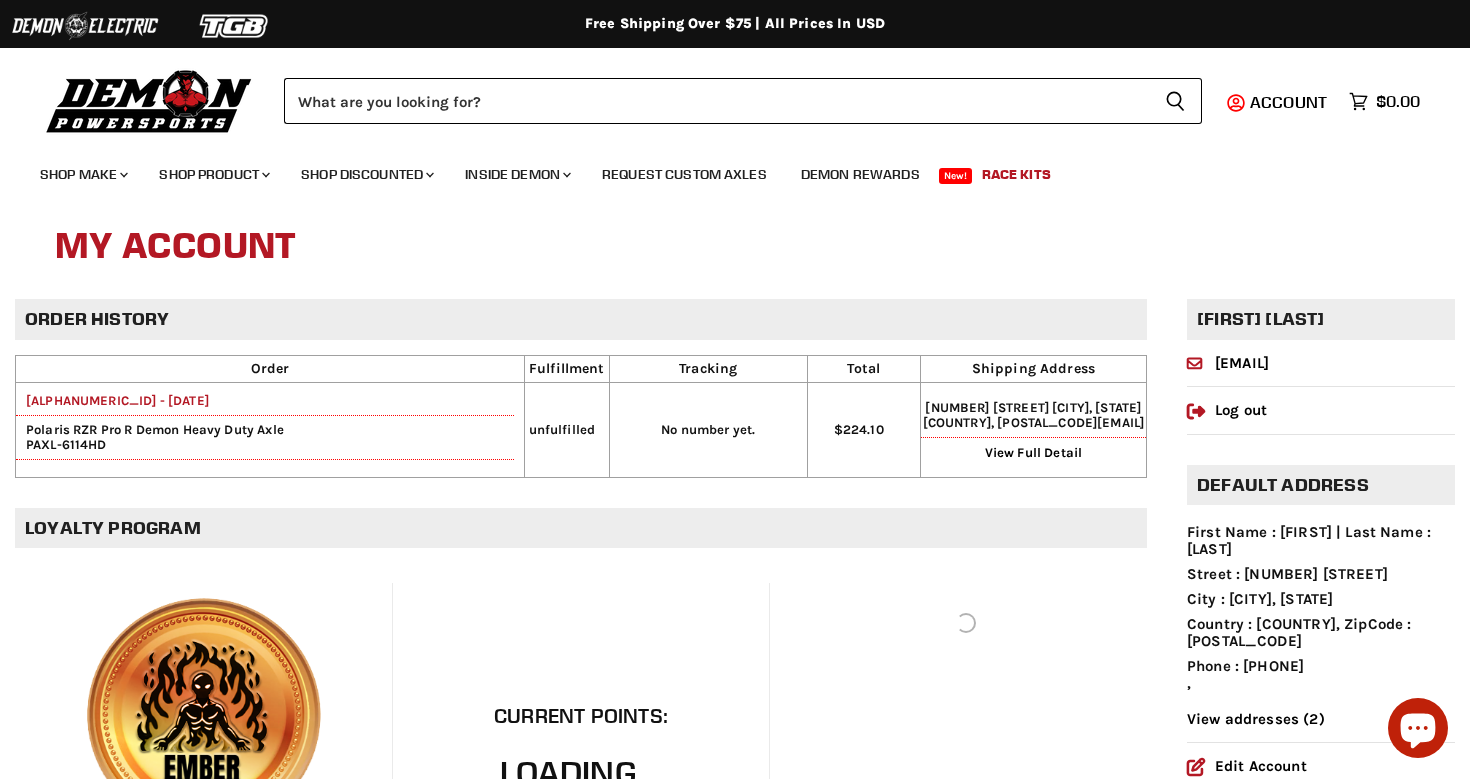 scroll, scrollTop: 0, scrollLeft: 0, axis: both 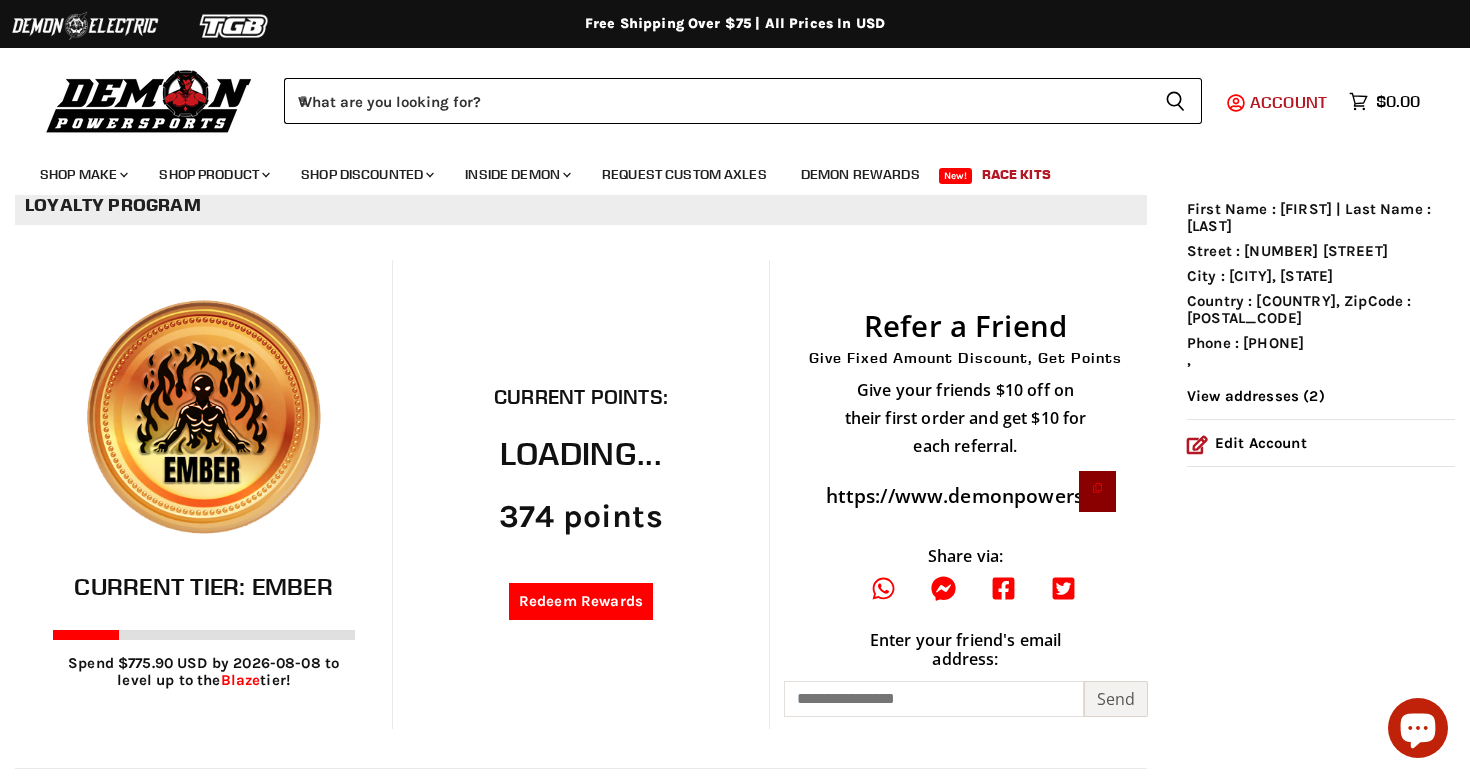 click on "Account" at bounding box center (1288, 102) 